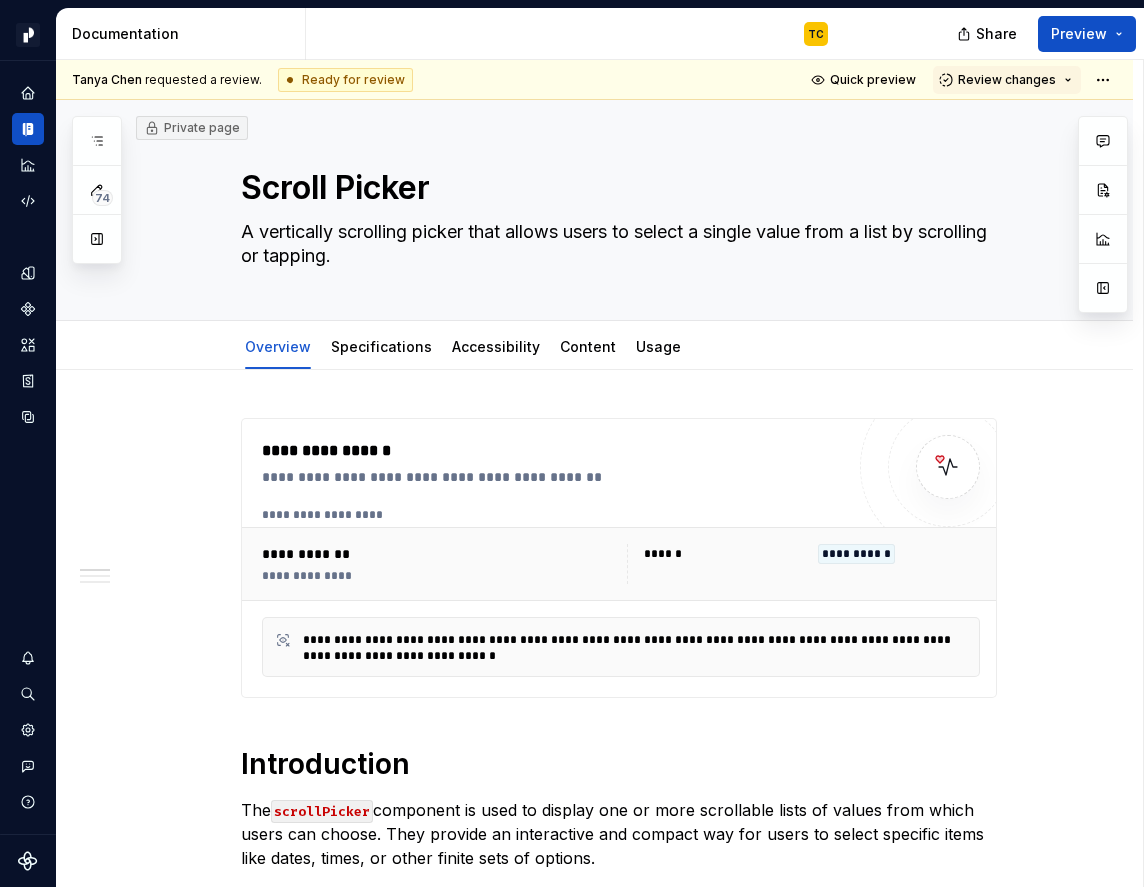 scroll, scrollTop: 0, scrollLeft: 0, axis: both 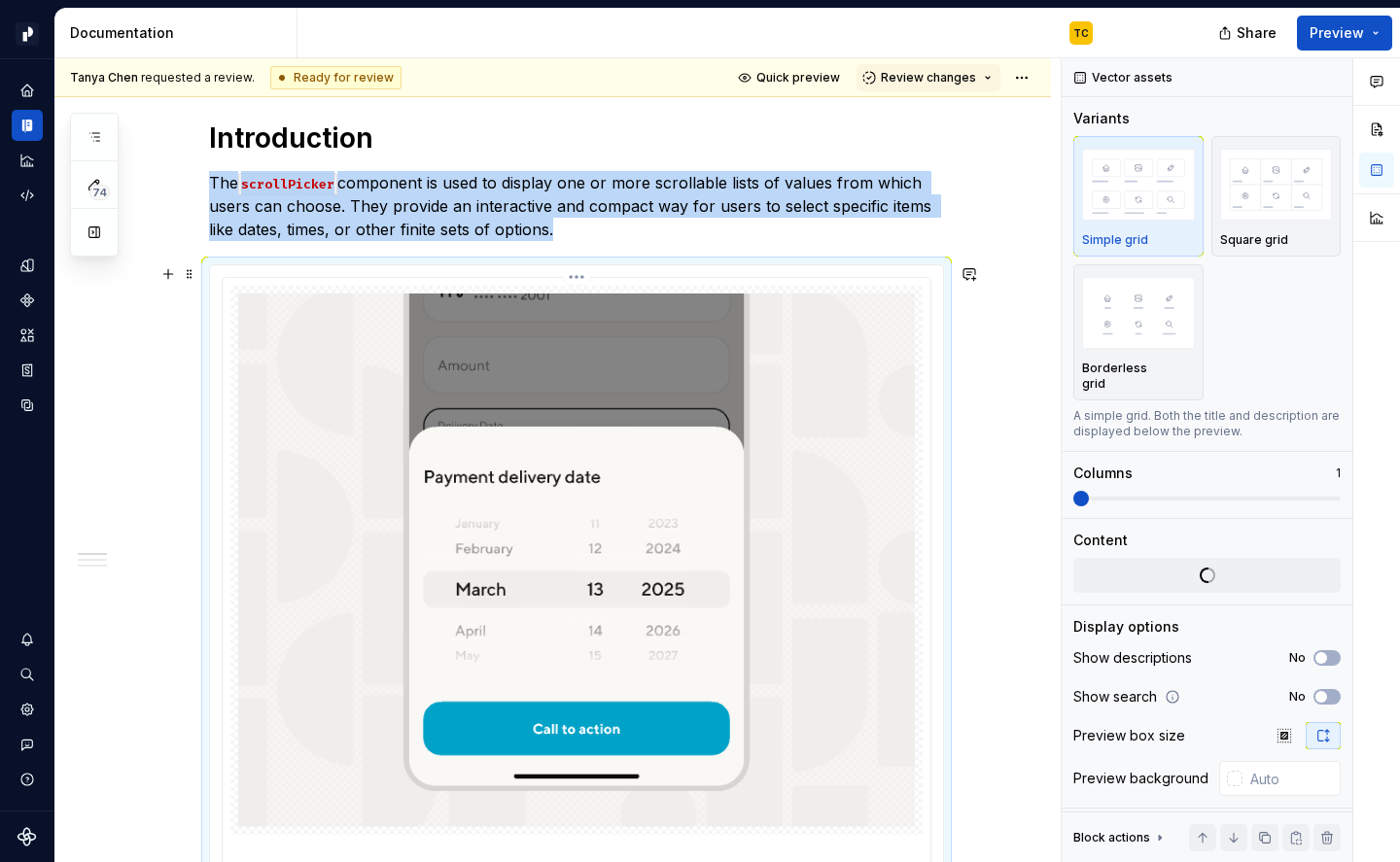 click at bounding box center (577, 560) 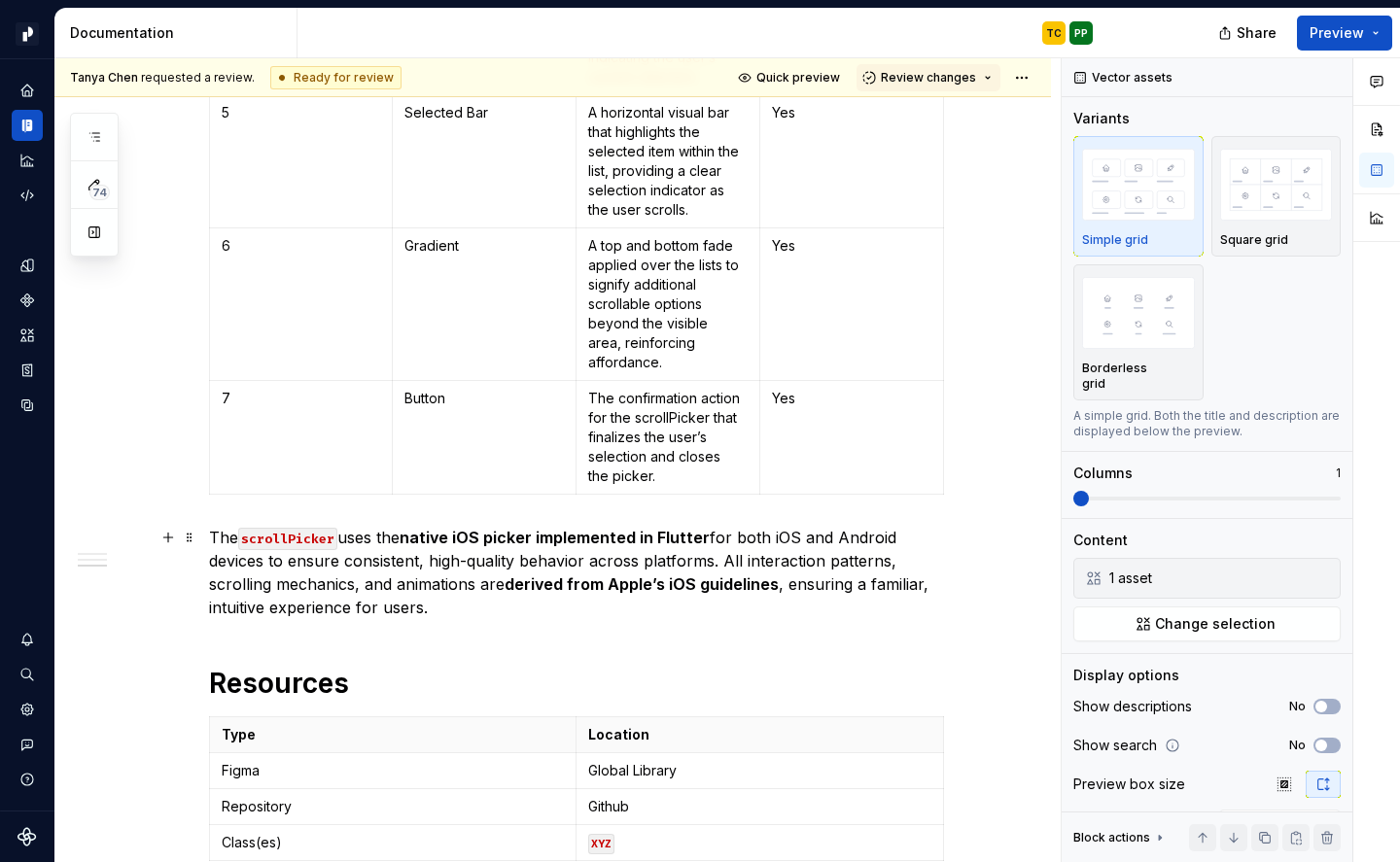 scroll, scrollTop: 2775, scrollLeft: 0, axis: vertical 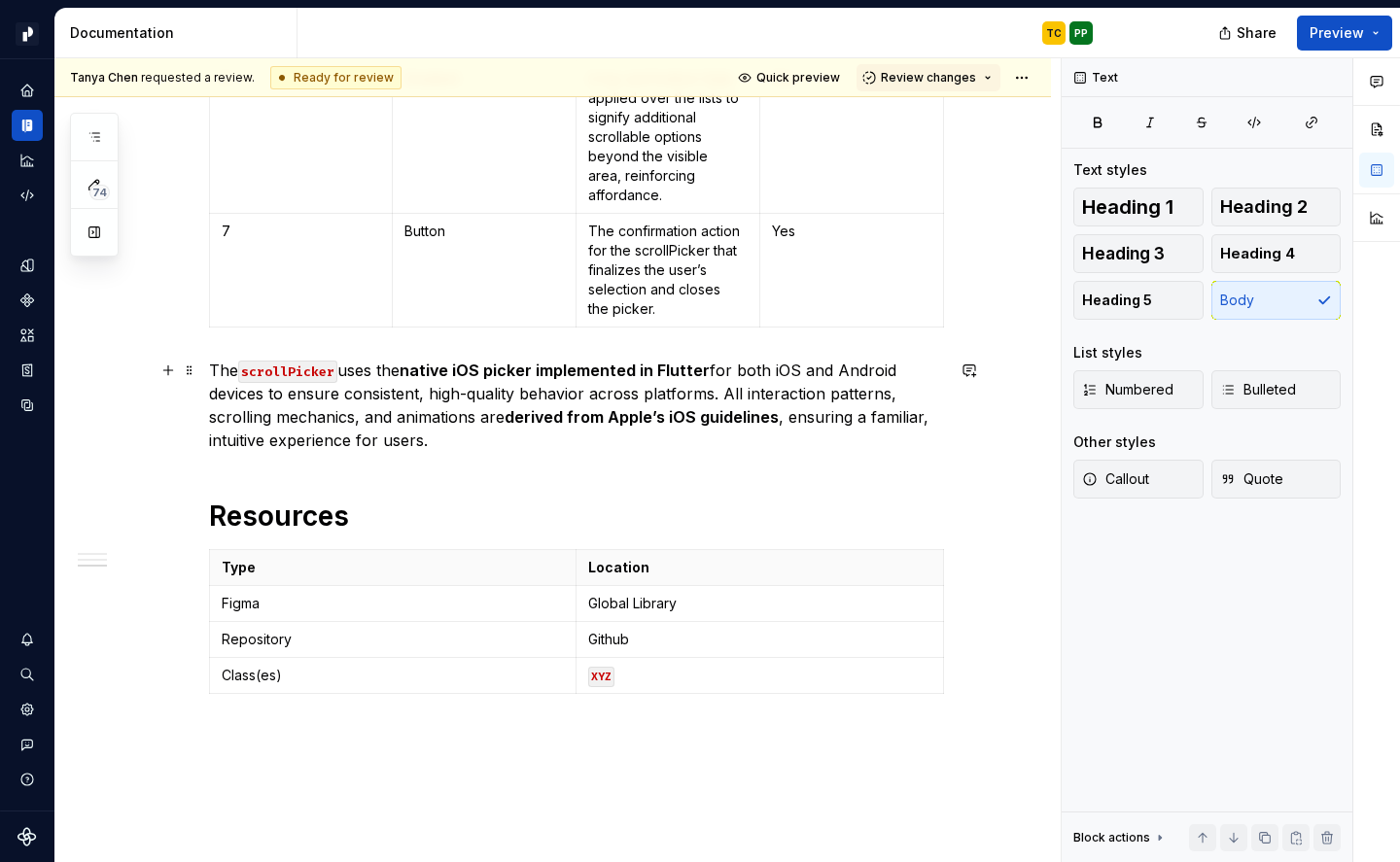 click on "The  scrollPicker  uses the  native iOS picker implemented in Flutter  for both iOS and Android devices to ensure consistent, high-quality behavior across platforms. All interaction patterns, scrolling mechanics, and animations are  derived from Apple’s iOS guidelines , ensuring a familiar, intuitive experience for users." at bounding box center [577, 405] 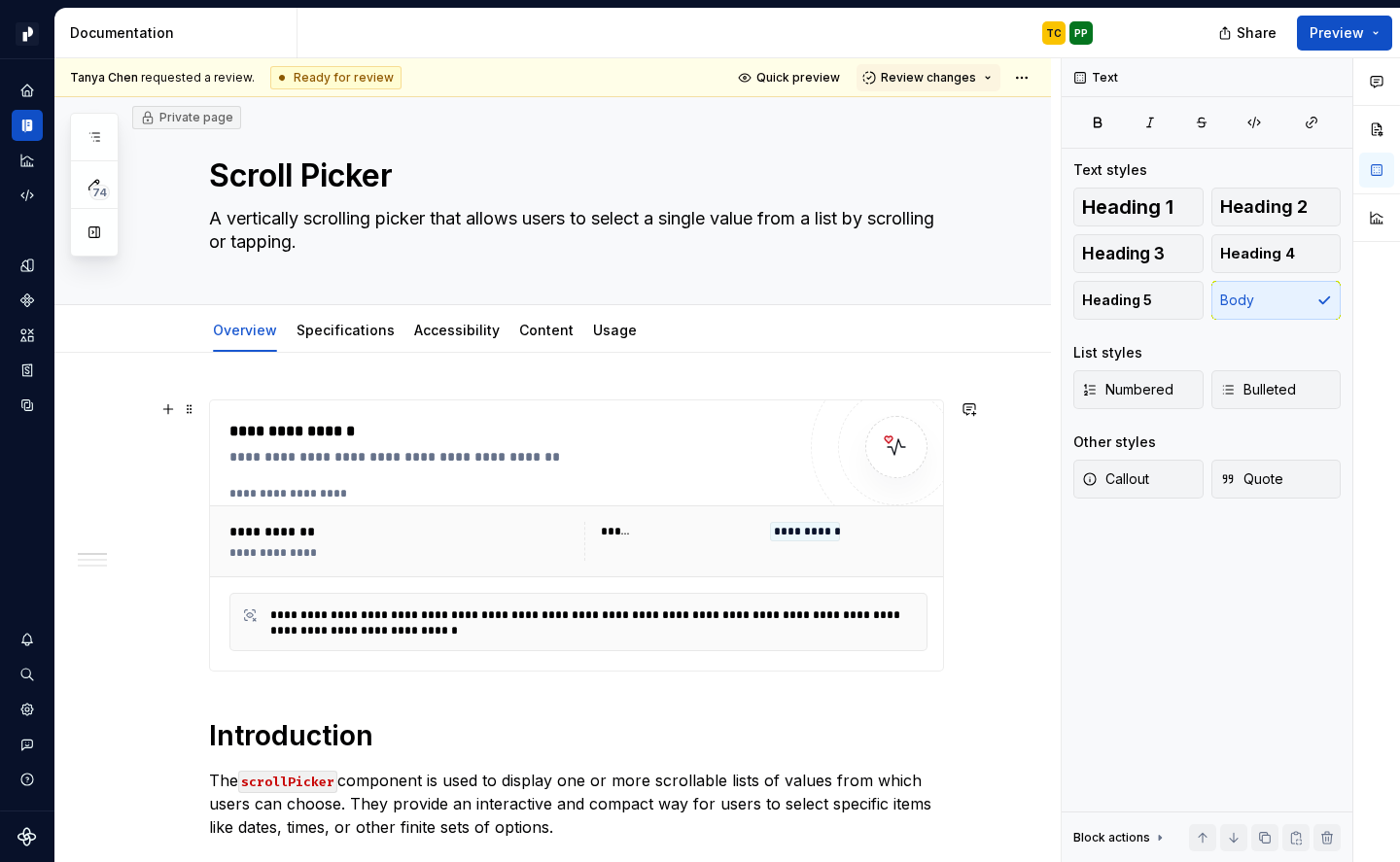 scroll, scrollTop: 0, scrollLeft: 0, axis: both 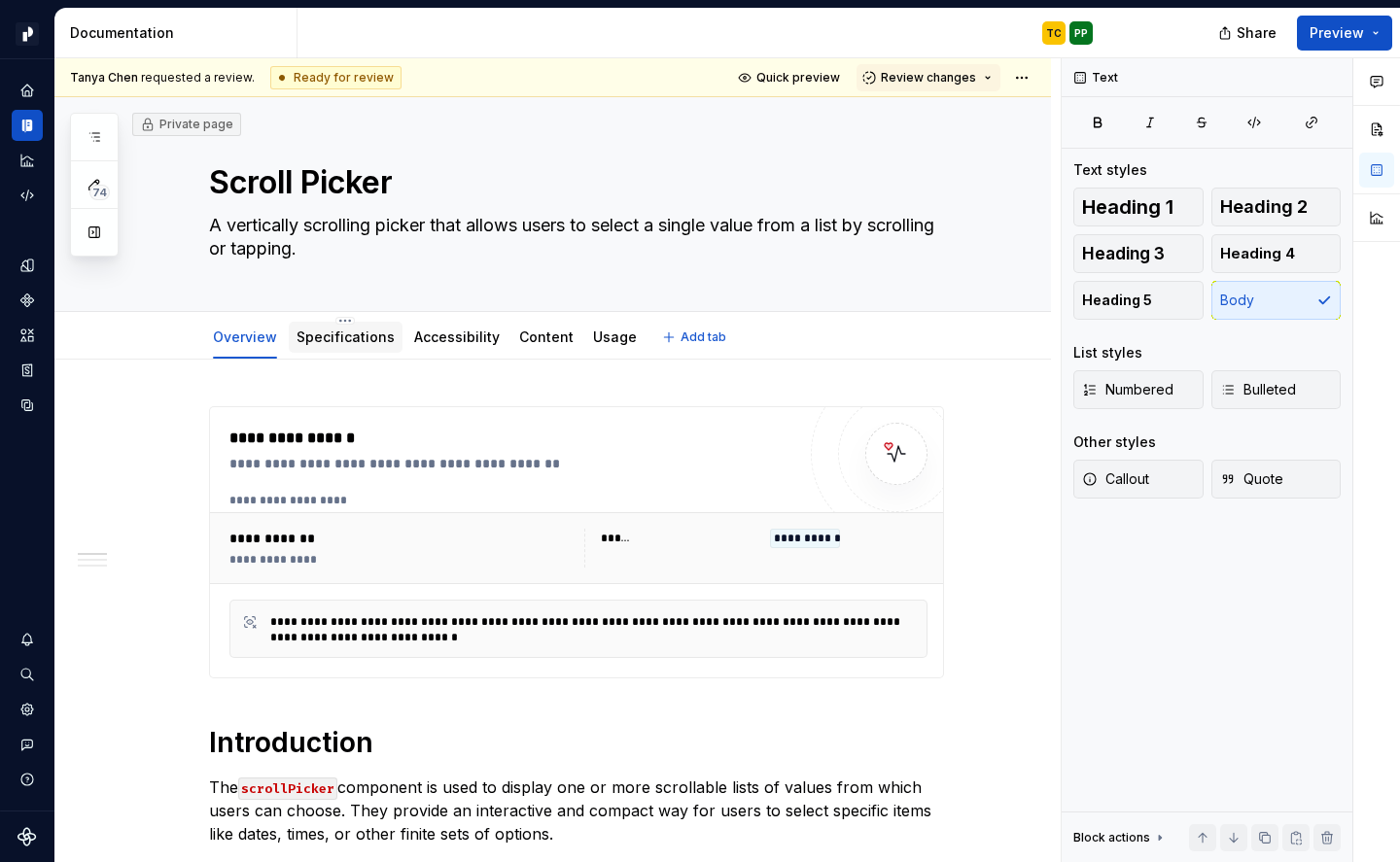 click at bounding box center [345, 356] 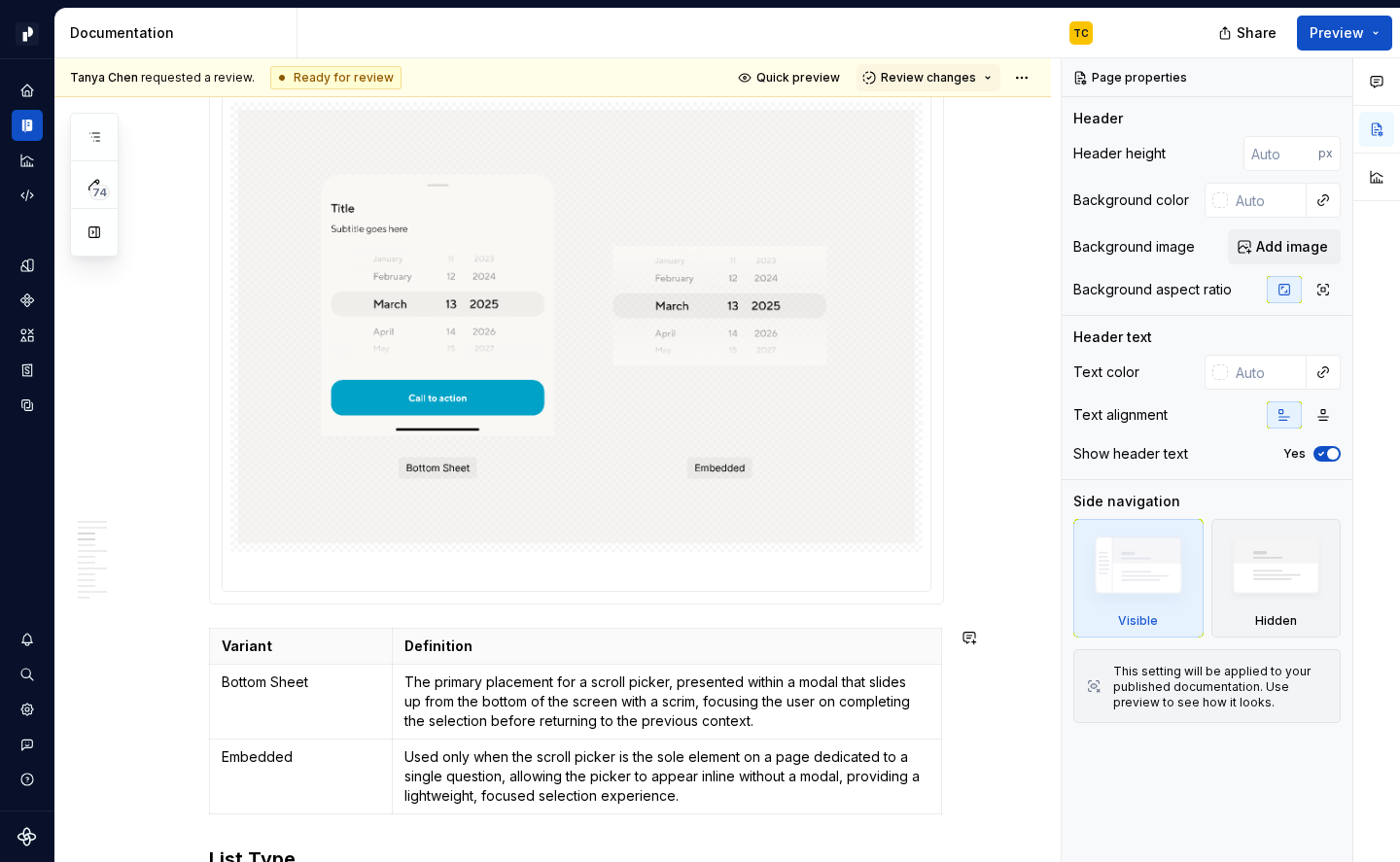 scroll, scrollTop: 1865, scrollLeft: 0, axis: vertical 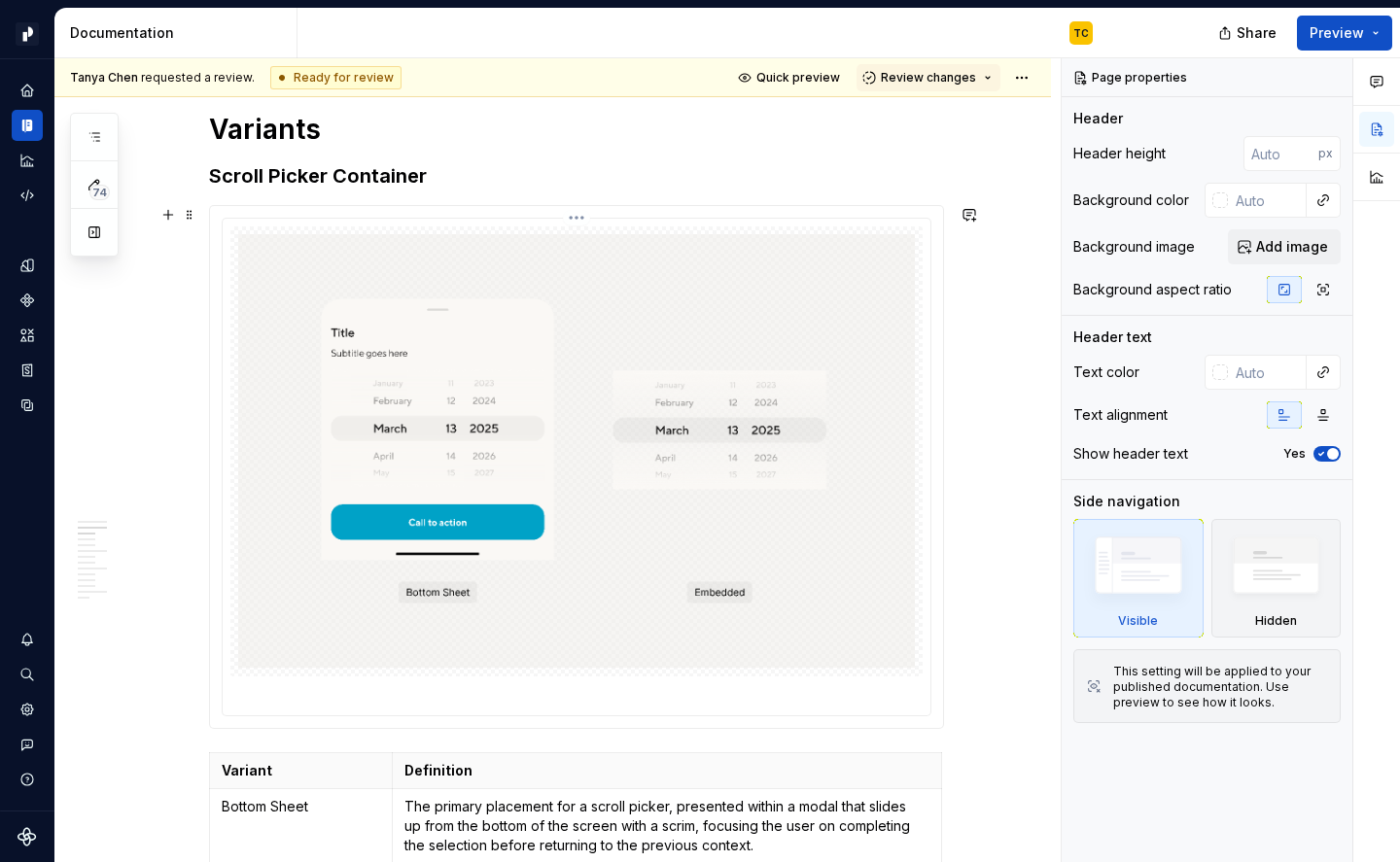 type on "*" 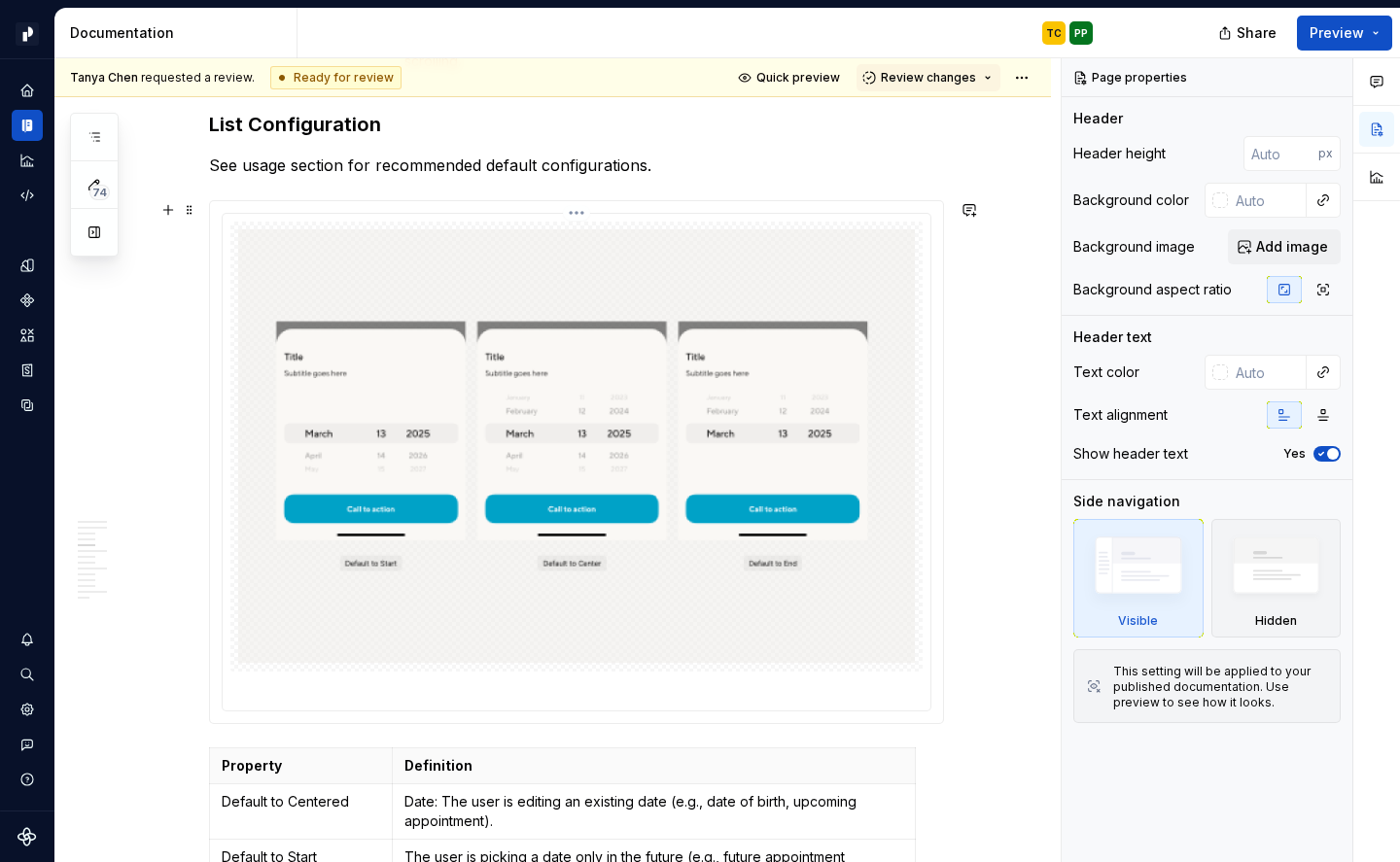 scroll, scrollTop: 3799, scrollLeft: 0, axis: vertical 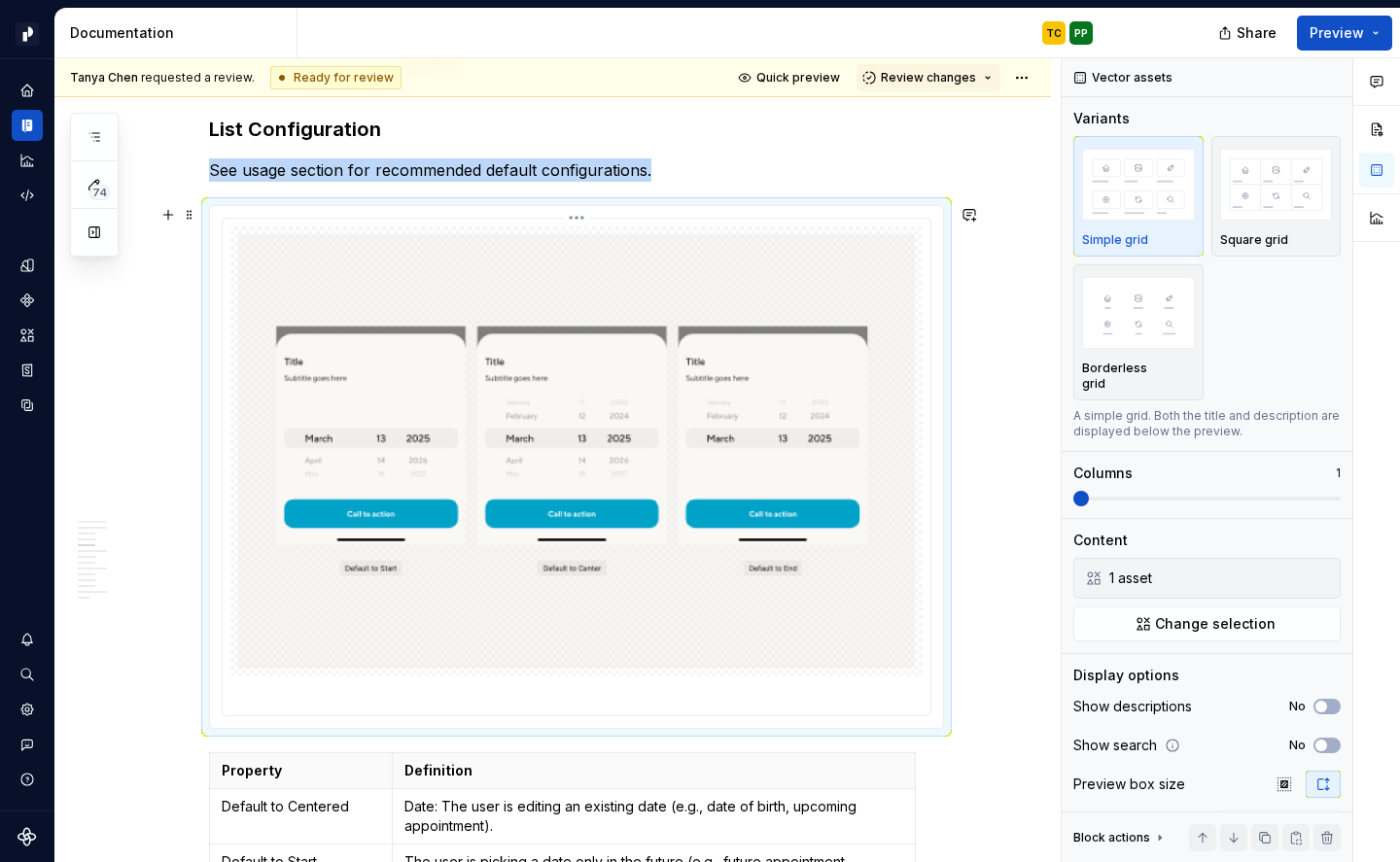 click at bounding box center (577, 452) 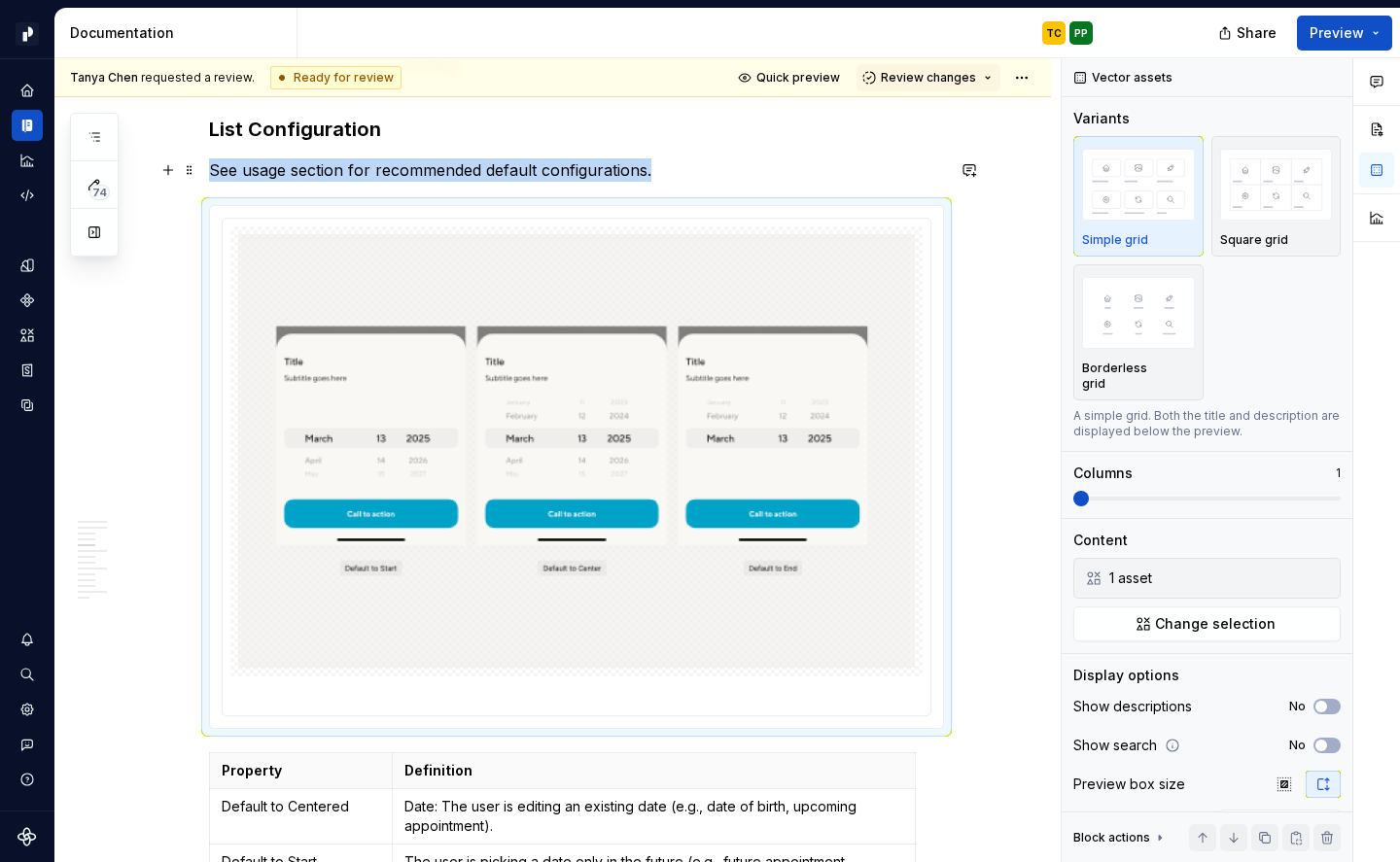 click on "See usage section for recommended default configurations." at bounding box center (577, 170) 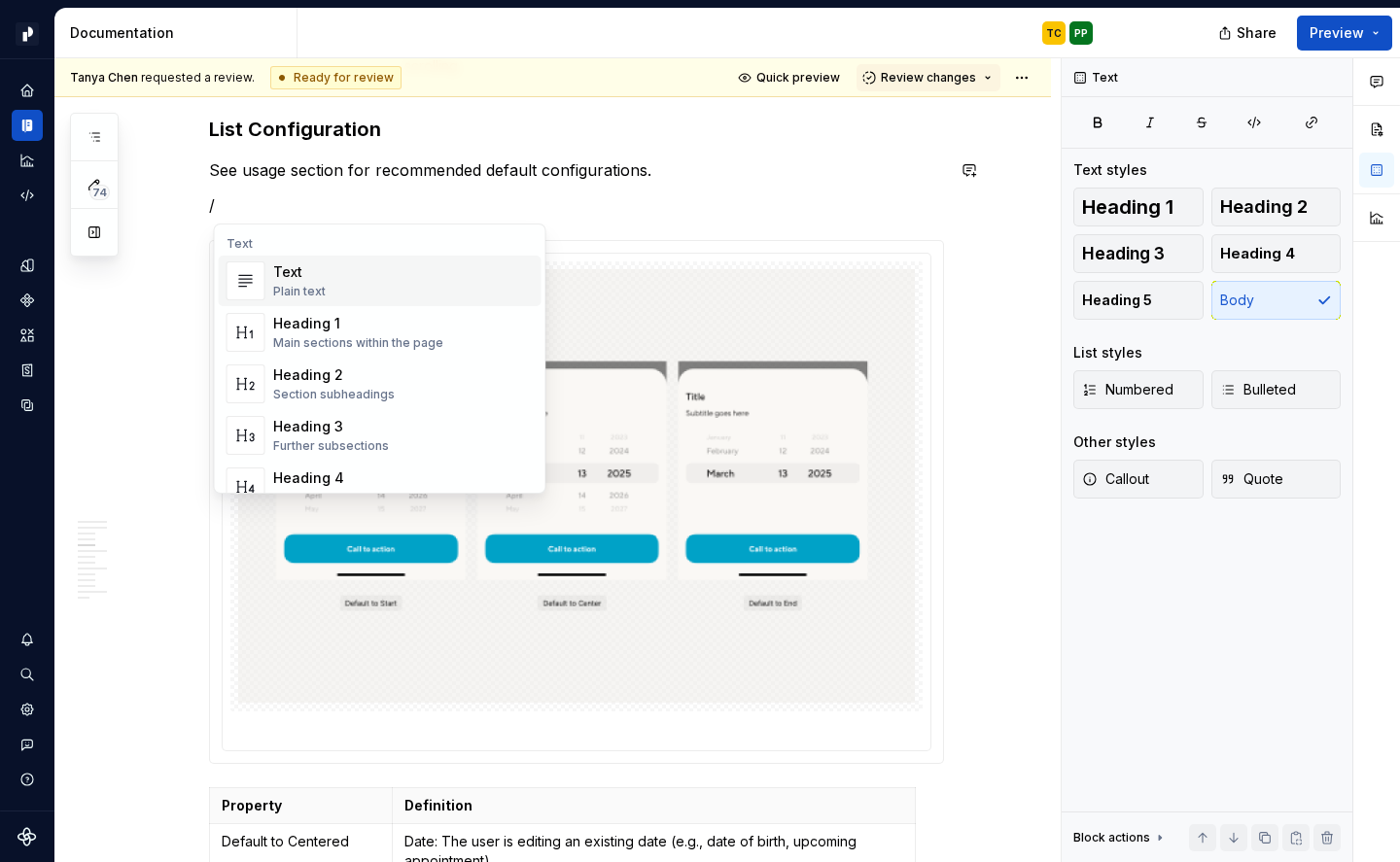 type 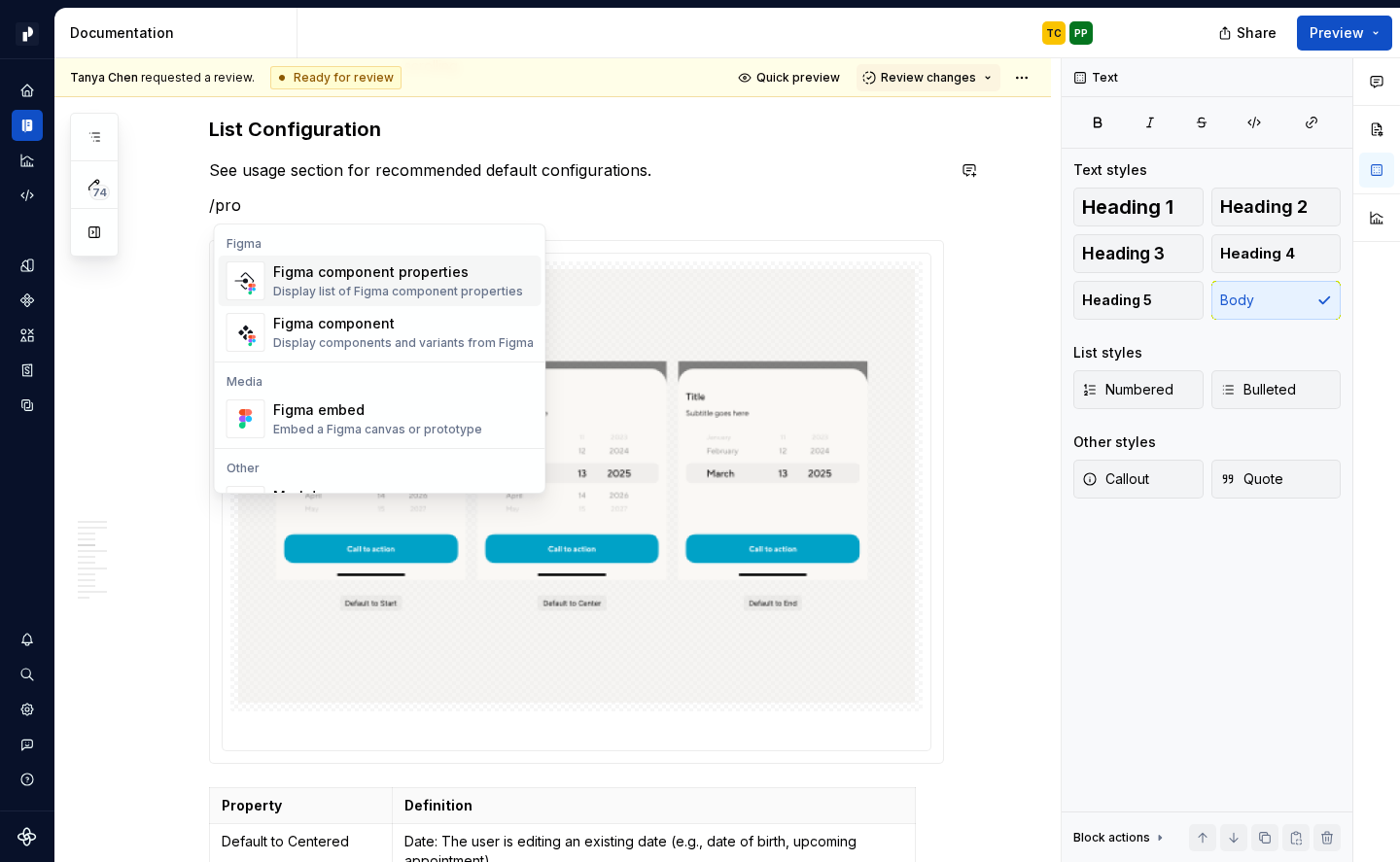 click on "Figma component properties" at bounding box center (398, 272) 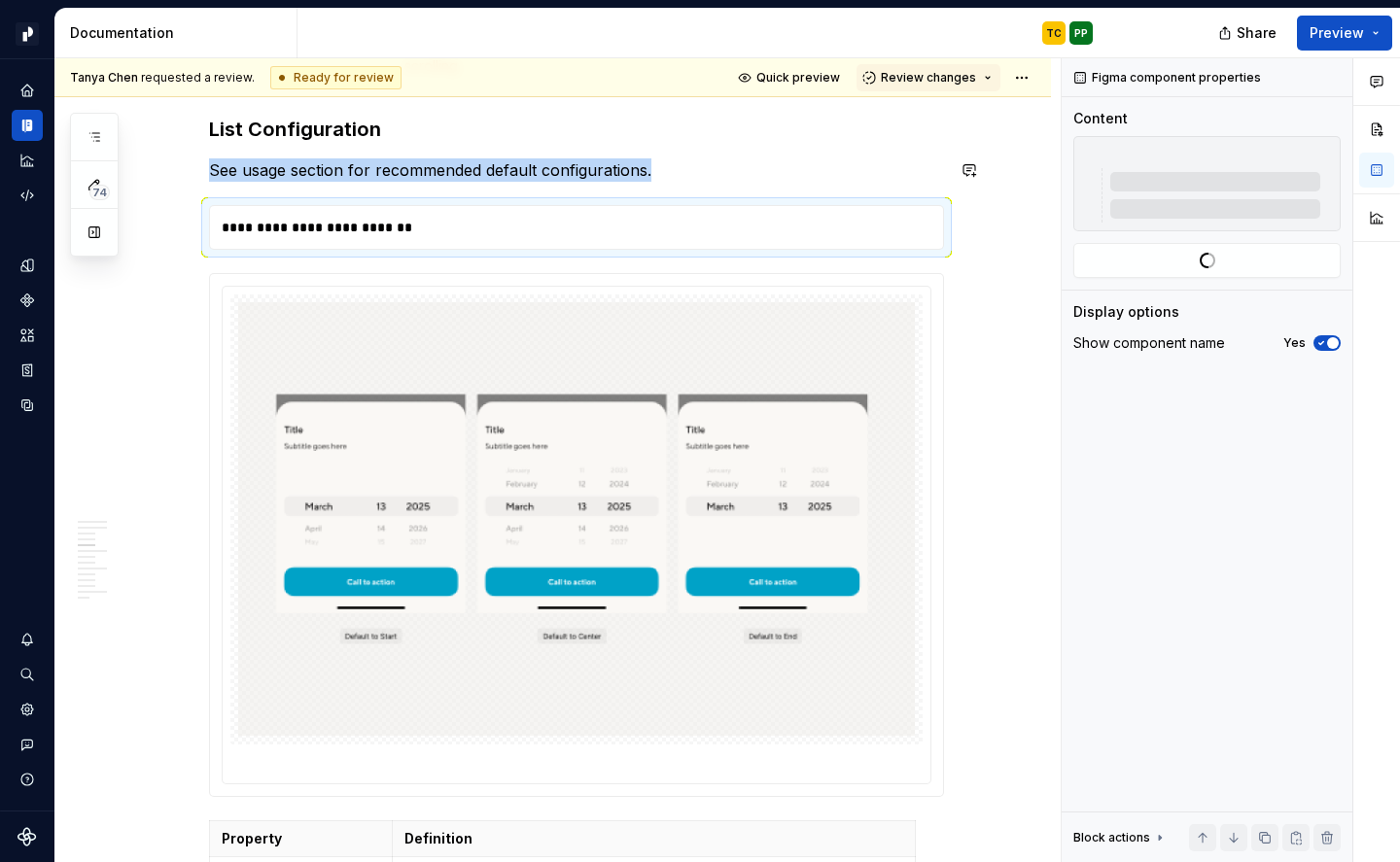 type on "*" 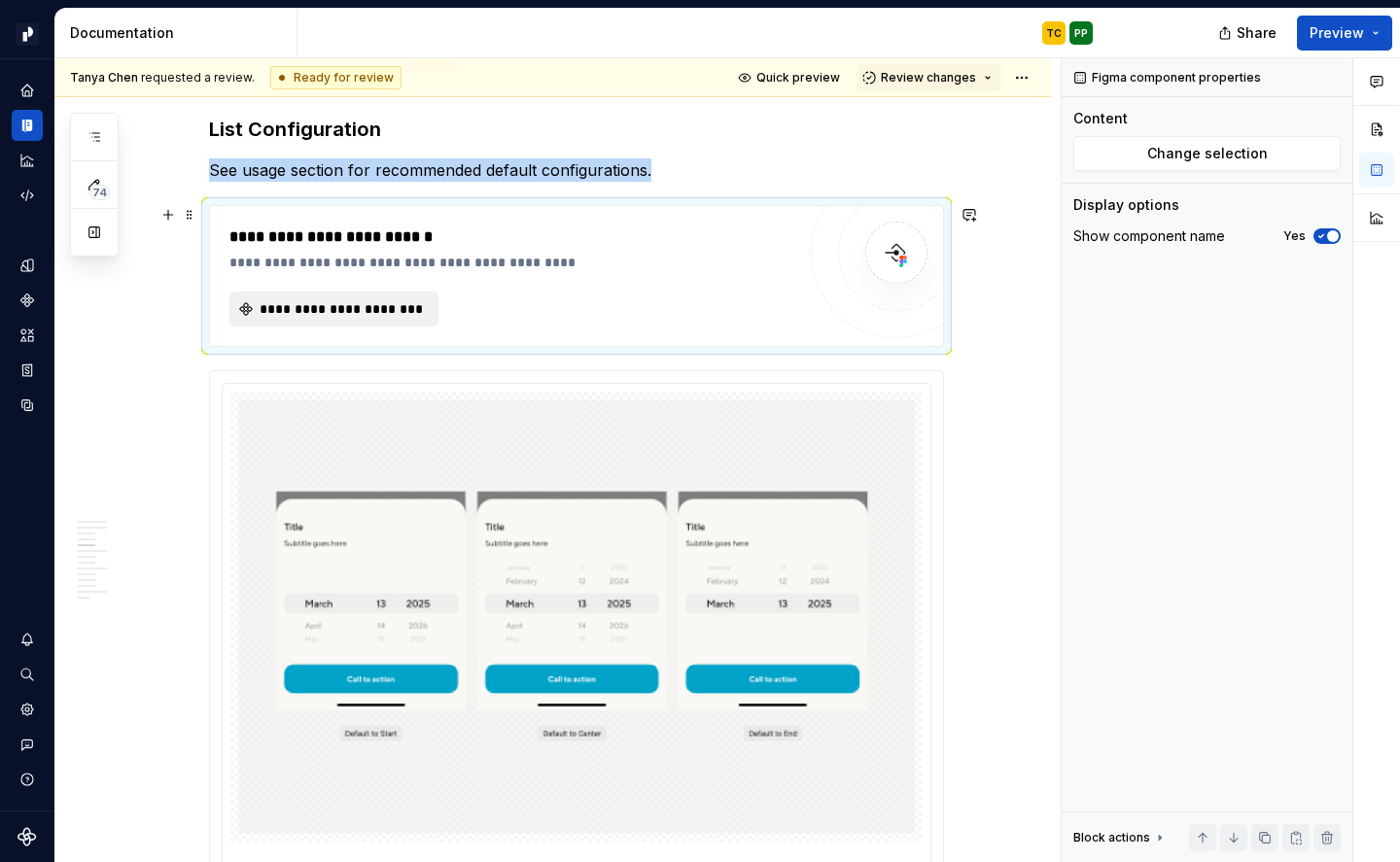 click on "**********" at bounding box center [333, 309] 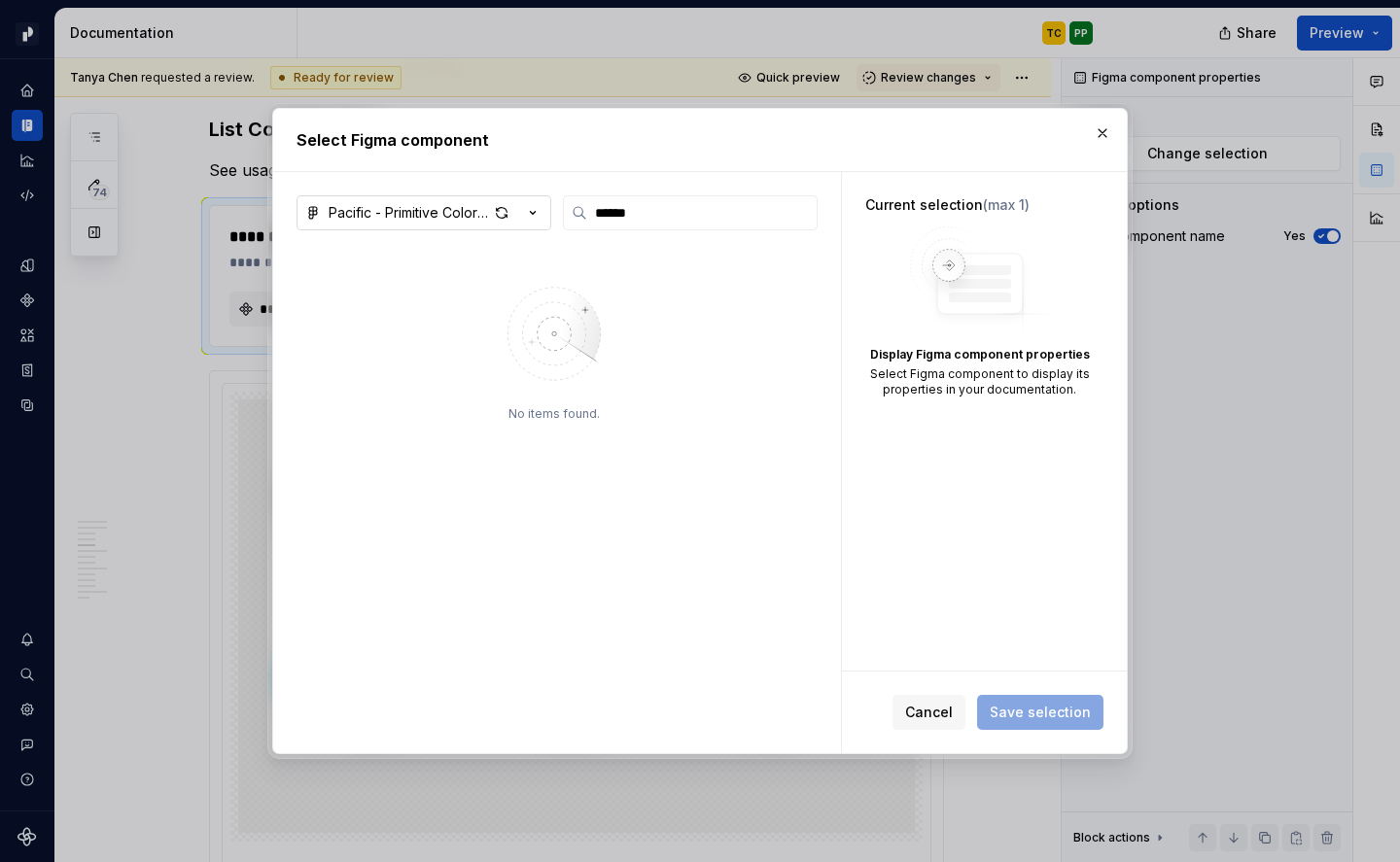 type on "******" 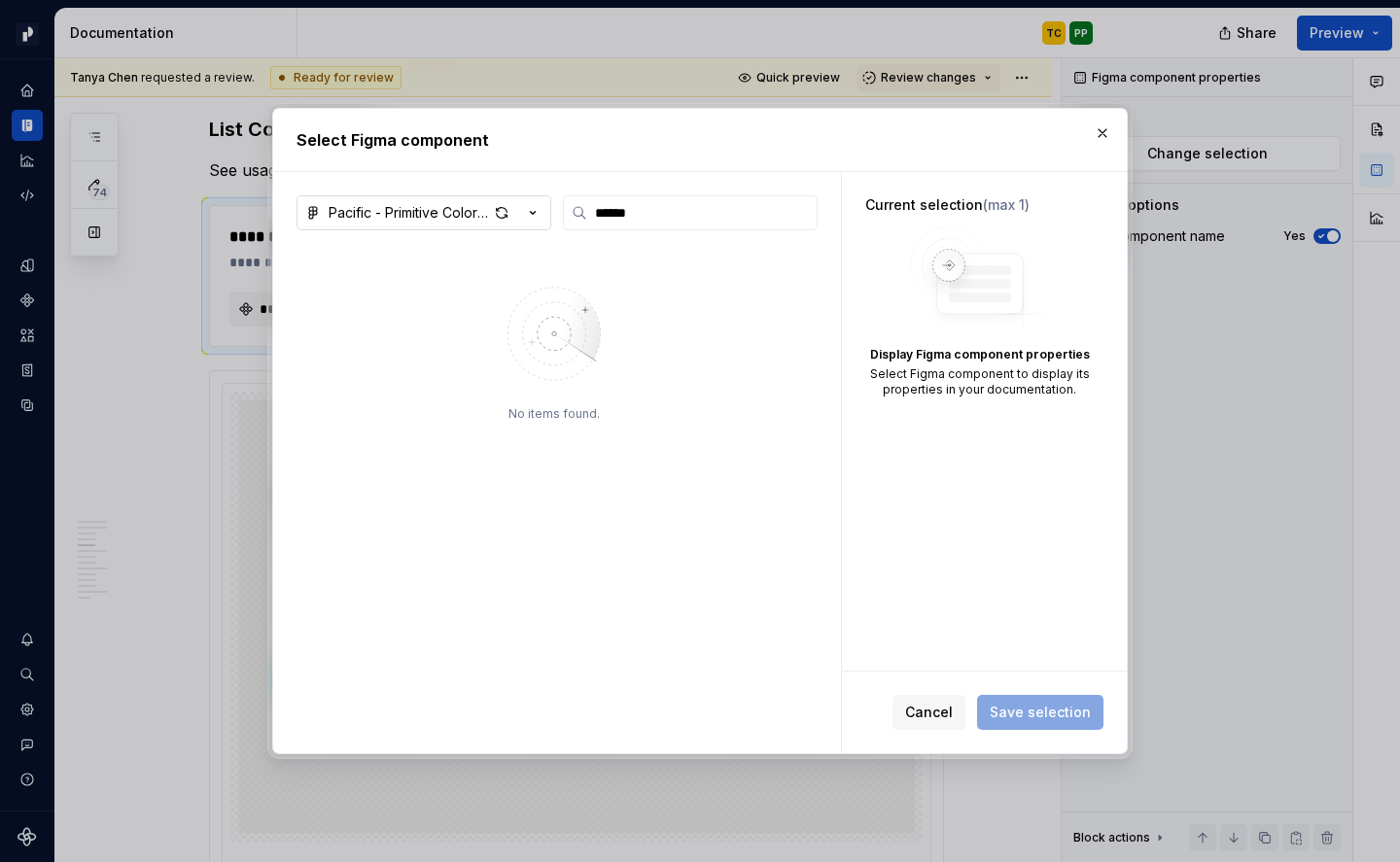 click on "Pacific - Primitive Color Palette" at bounding box center (408, 213) 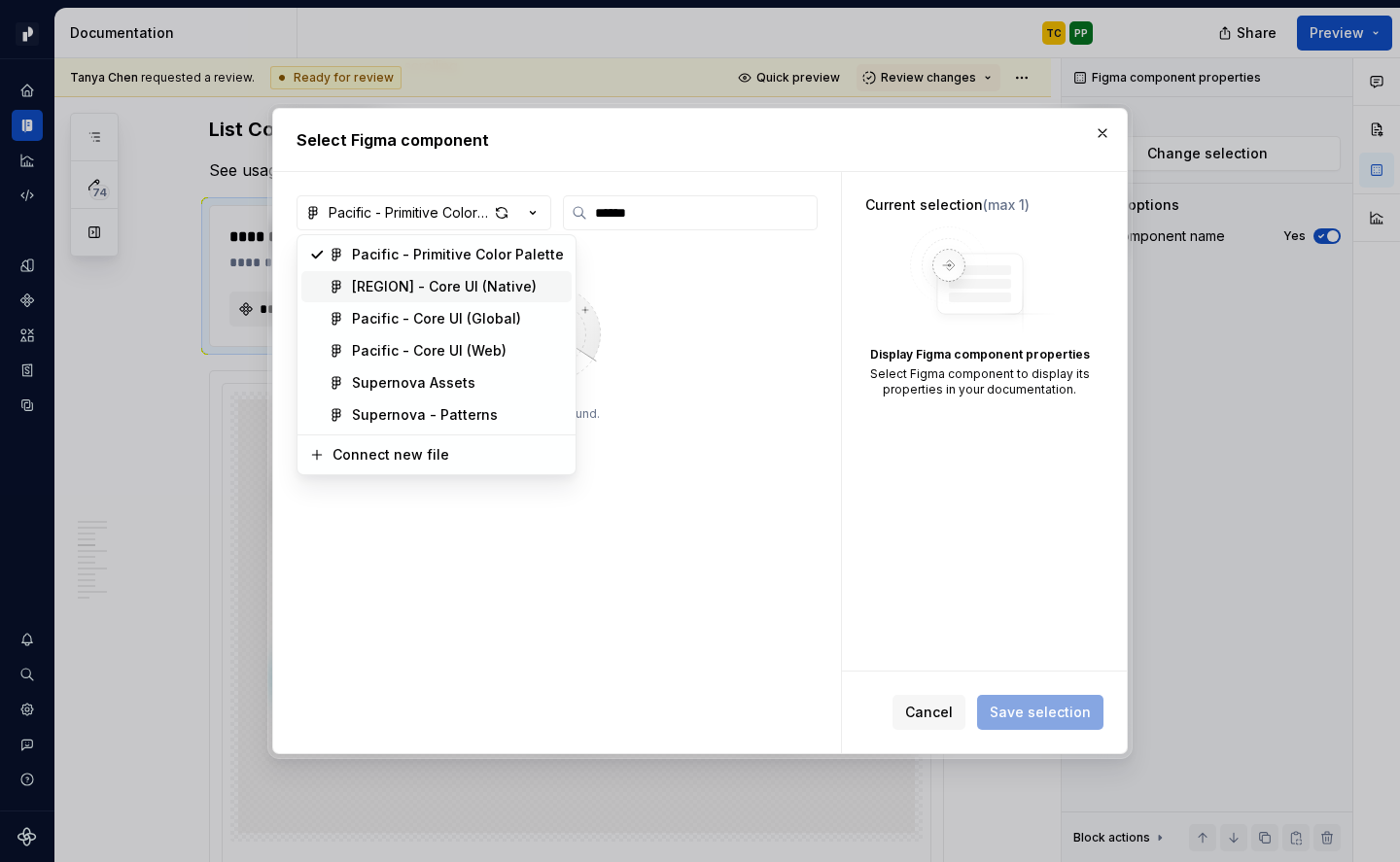 click on "[REGION] - Core UI (Native)" at bounding box center [444, 287] 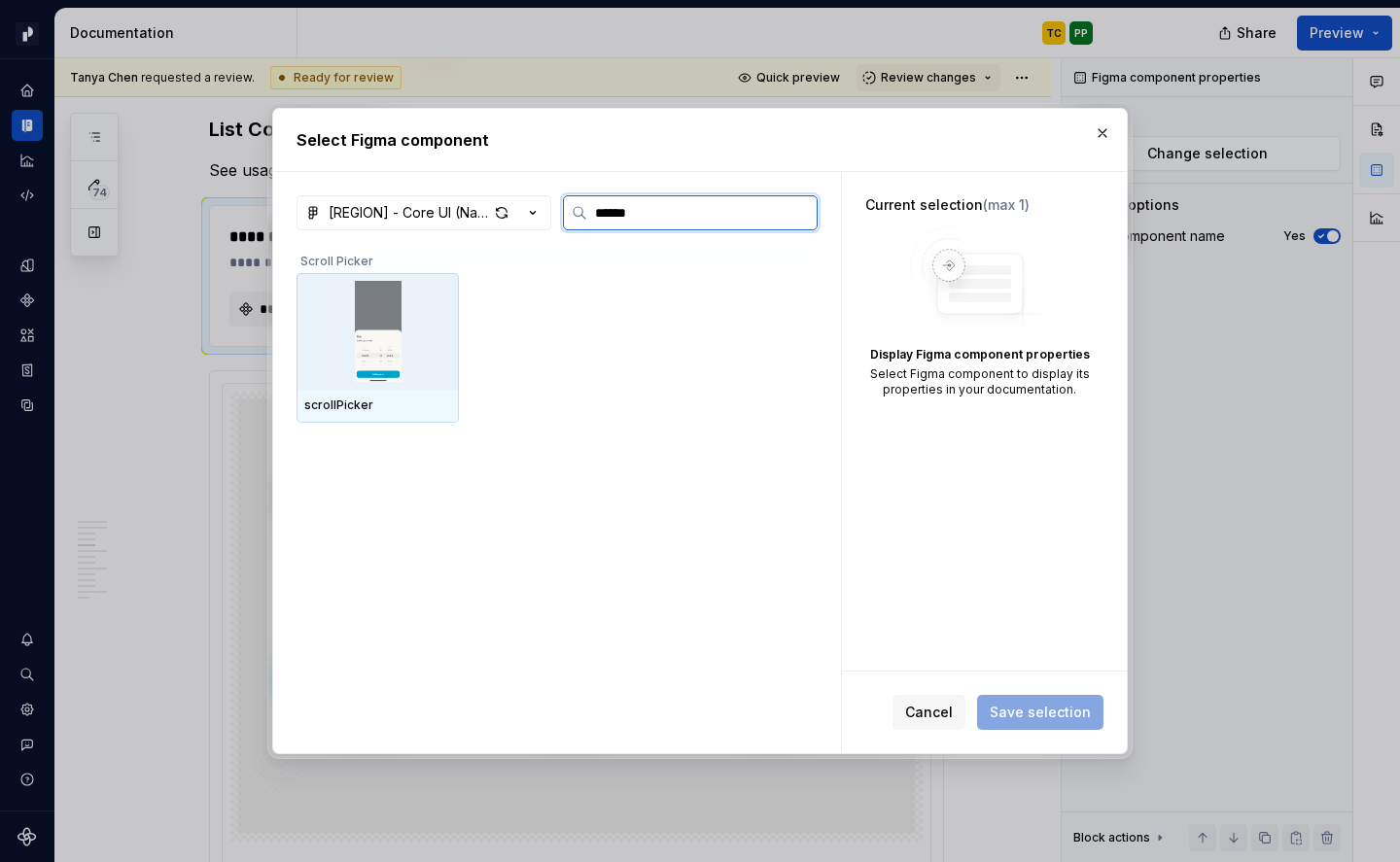 click at bounding box center (377, 331) 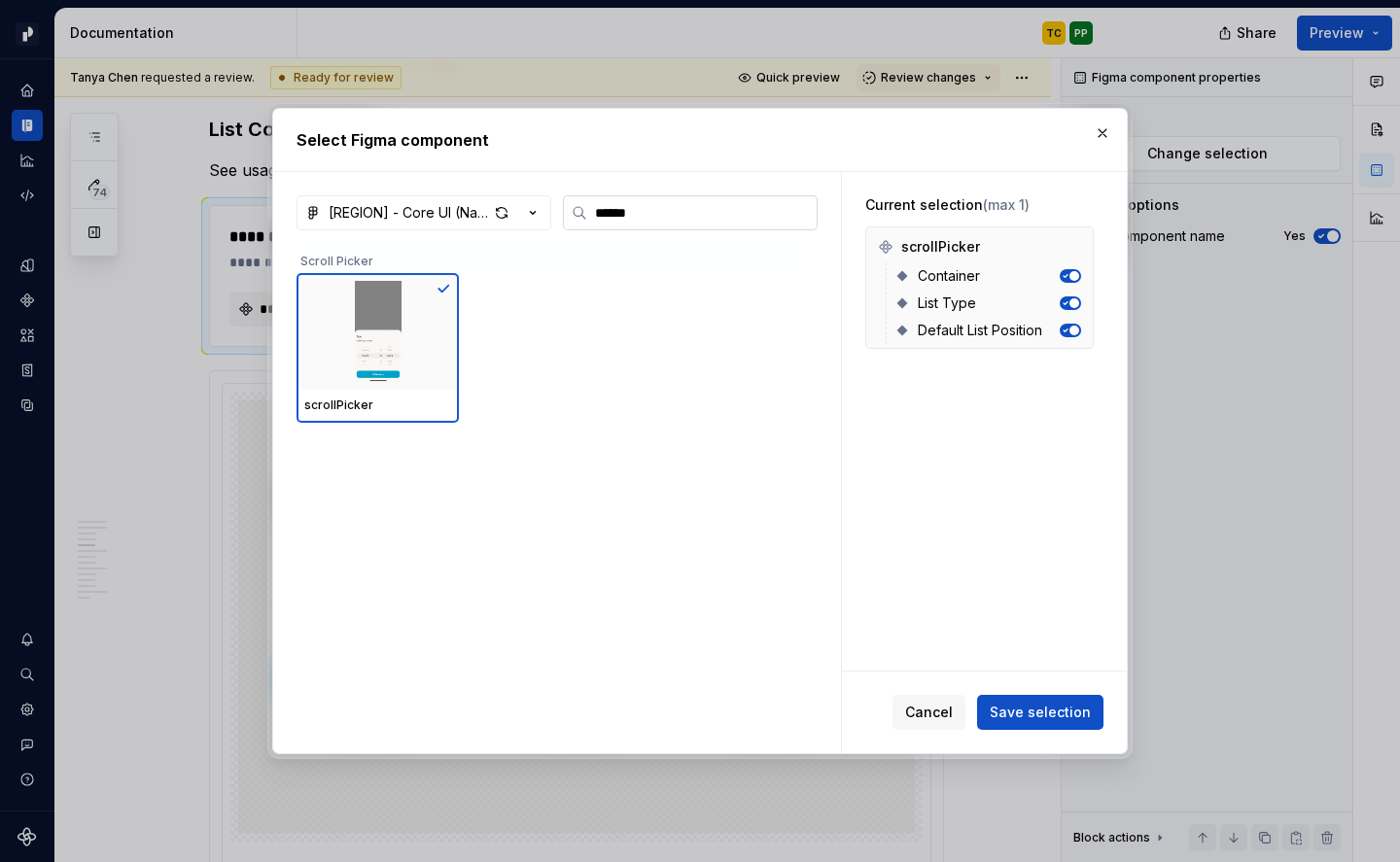 type on "*" 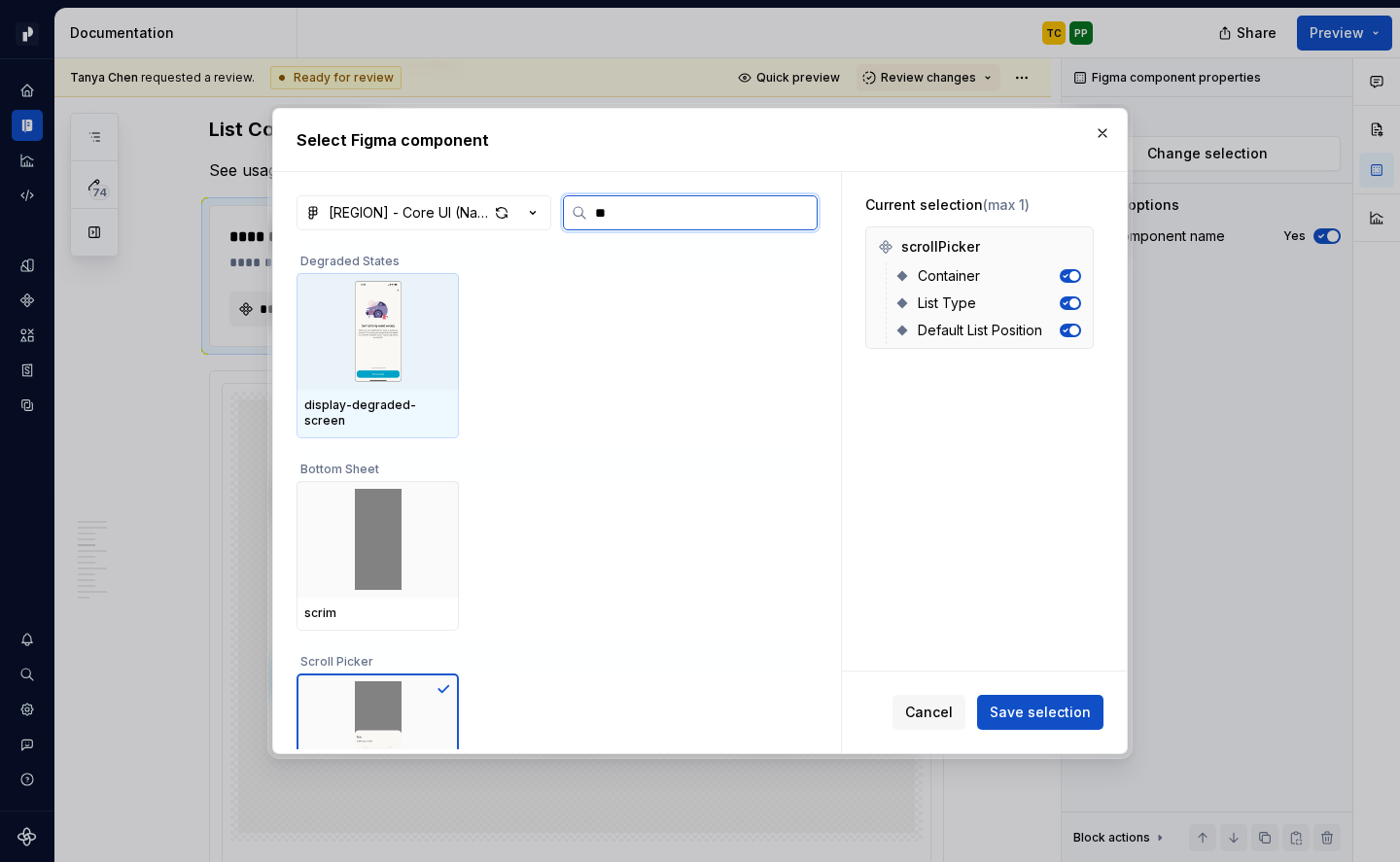 type on "*" 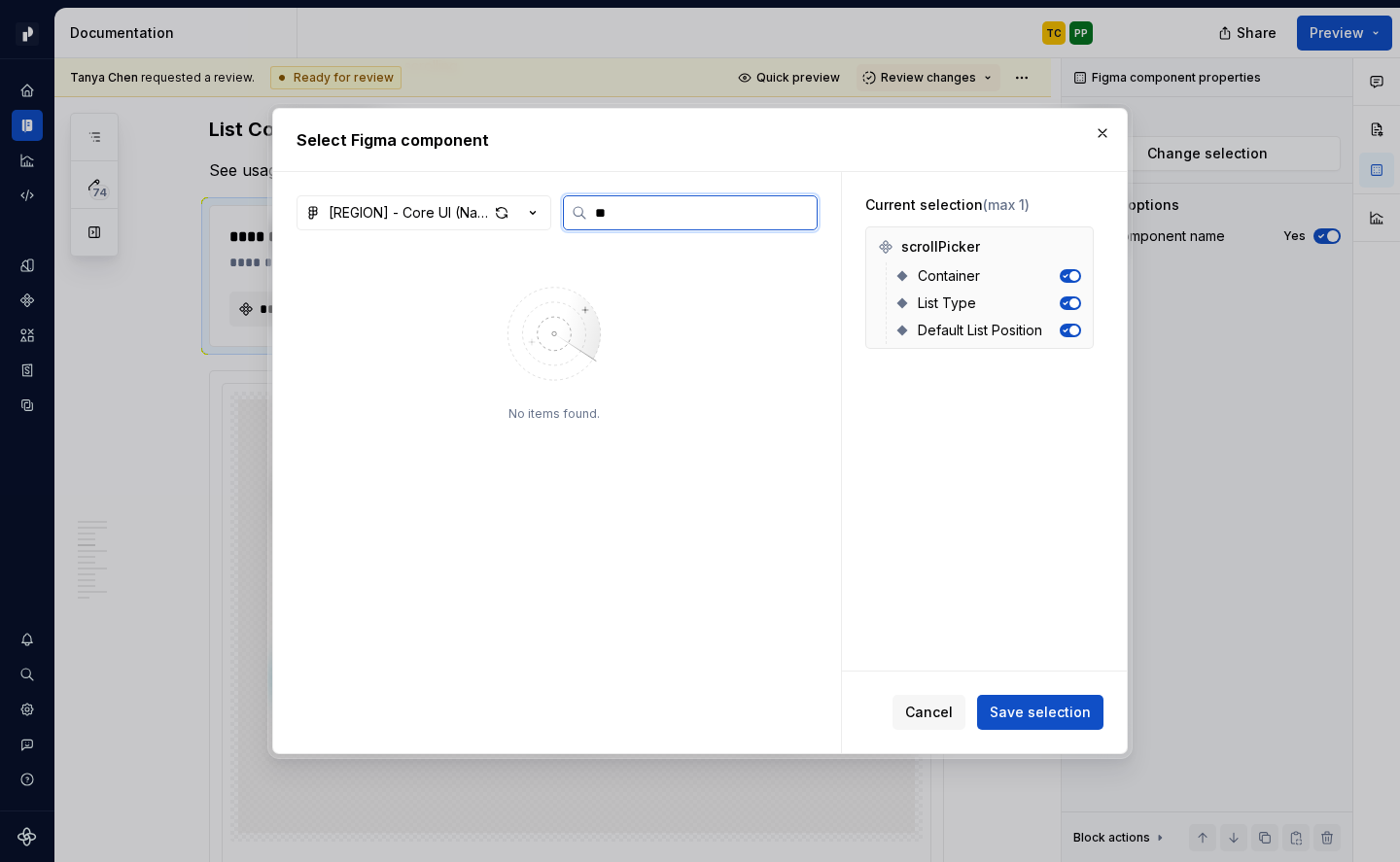 type on "*" 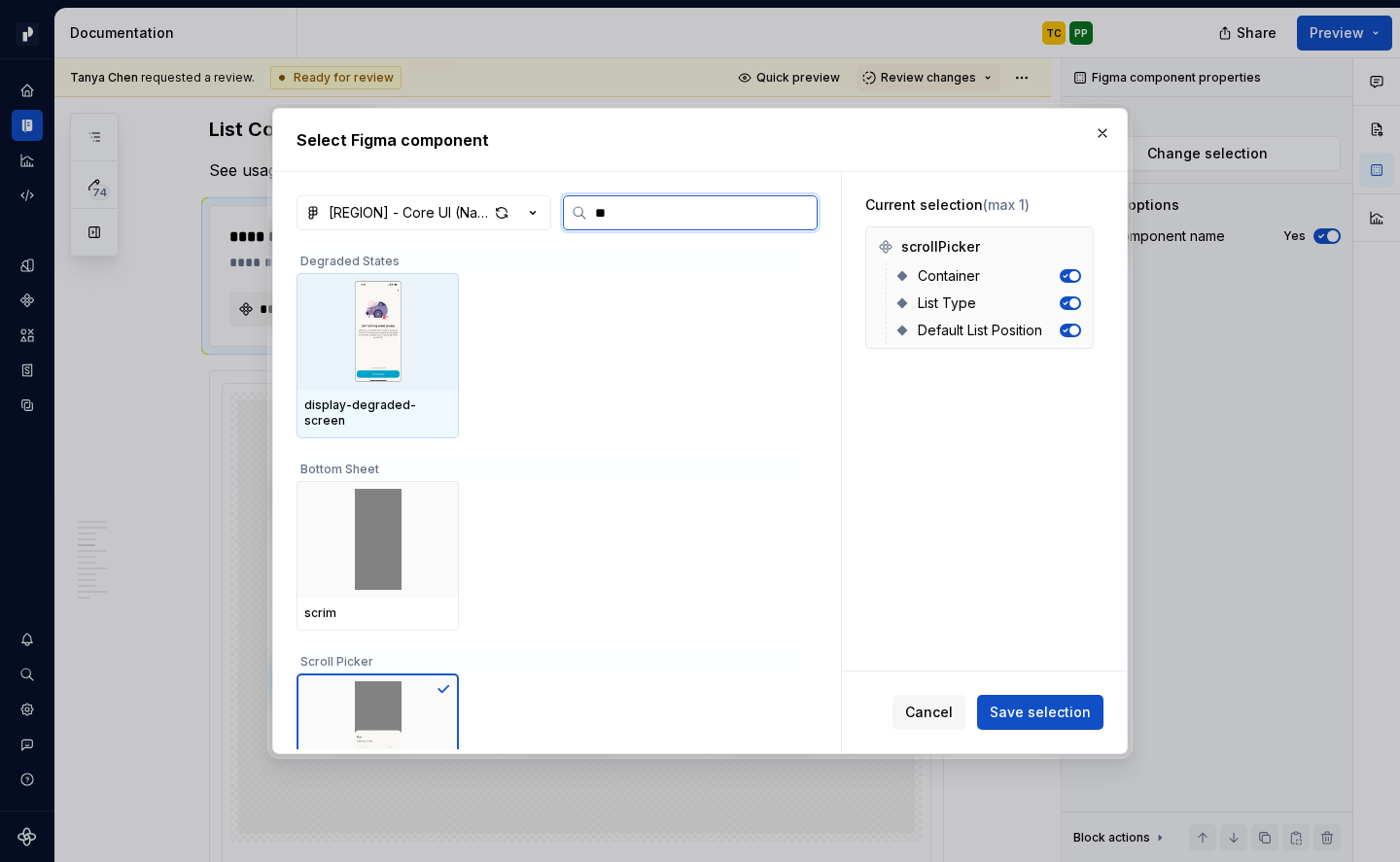 type on "***" 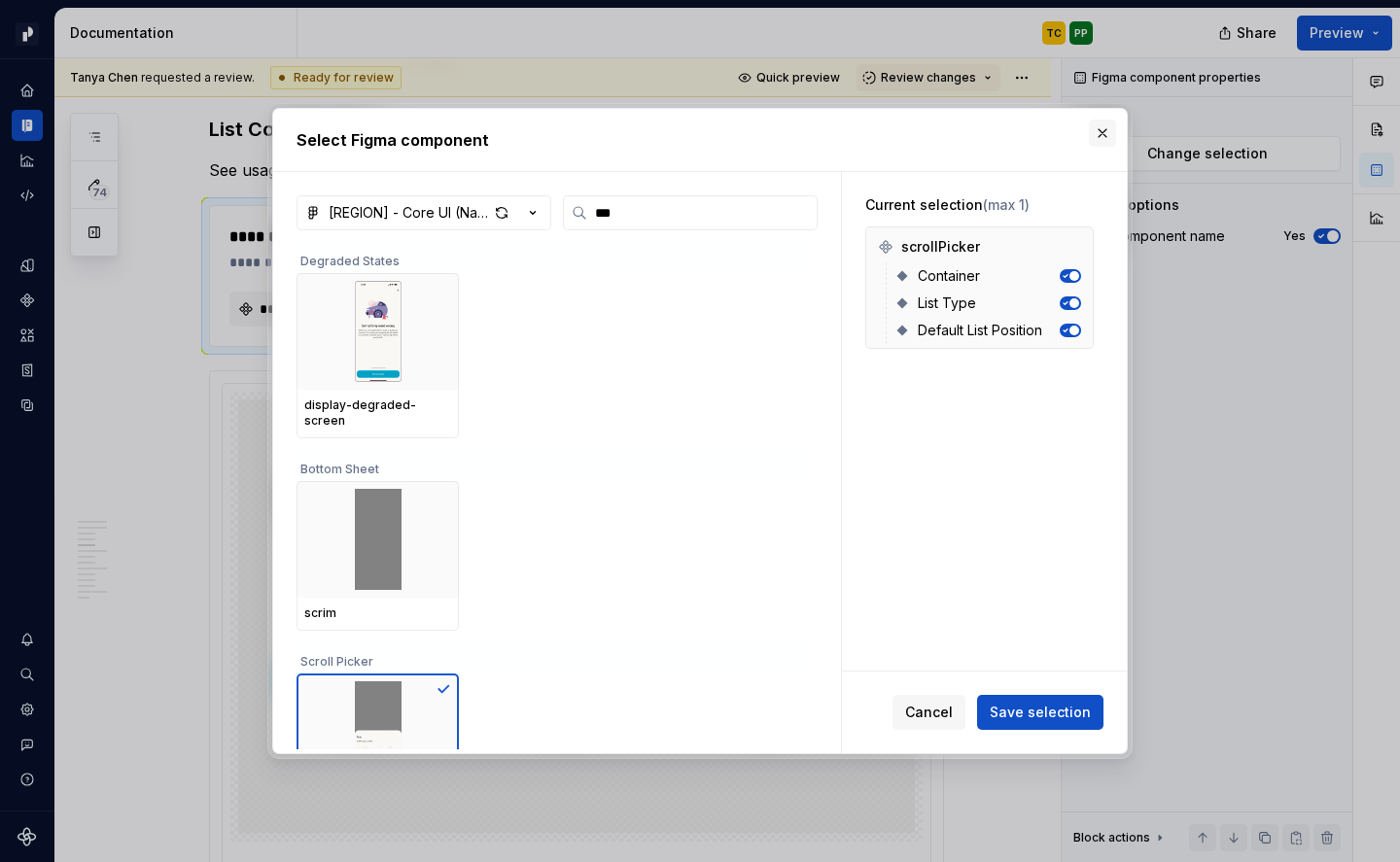 click at bounding box center [1102, 133] 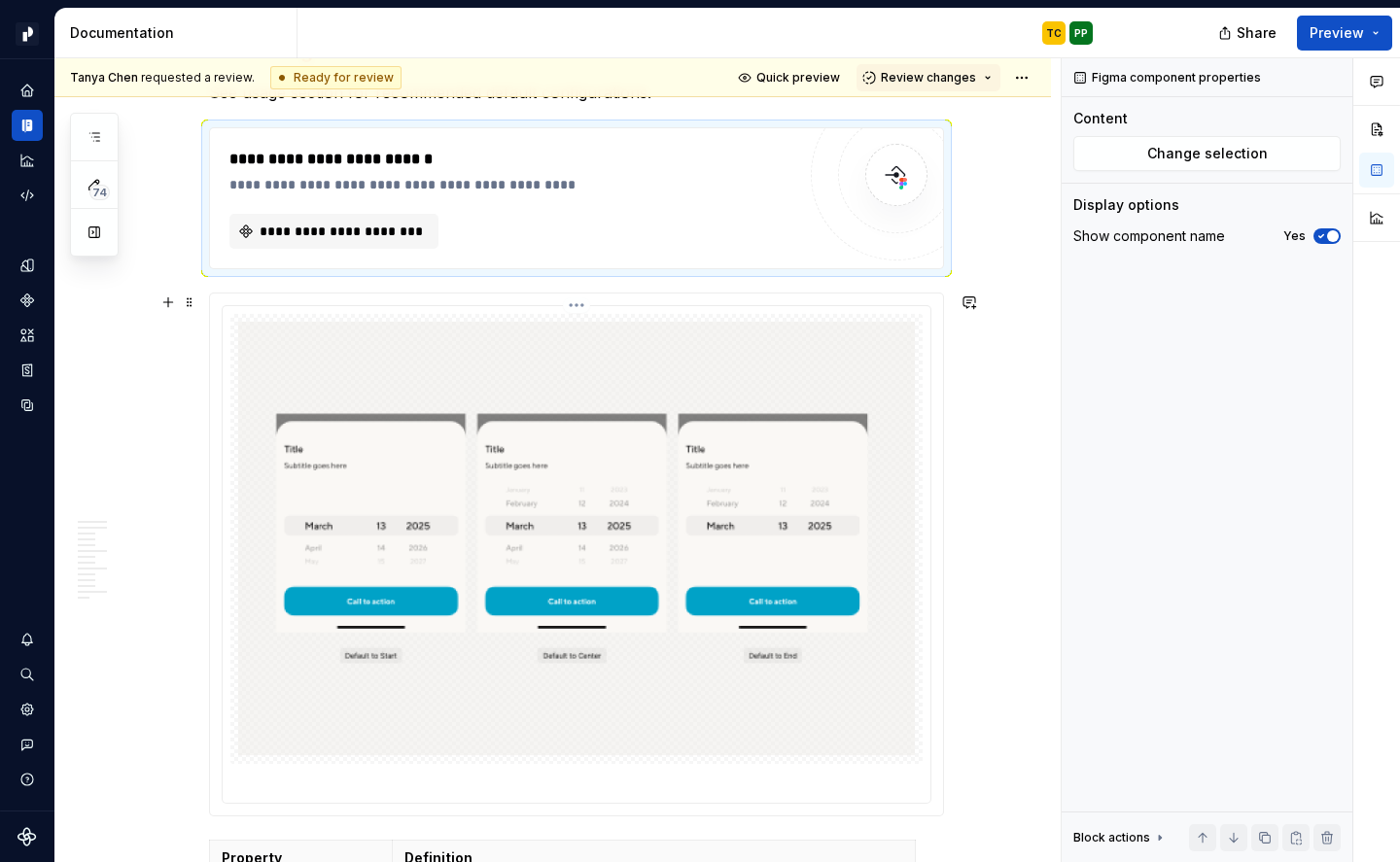 scroll, scrollTop: 3854, scrollLeft: 0, axis: vertical 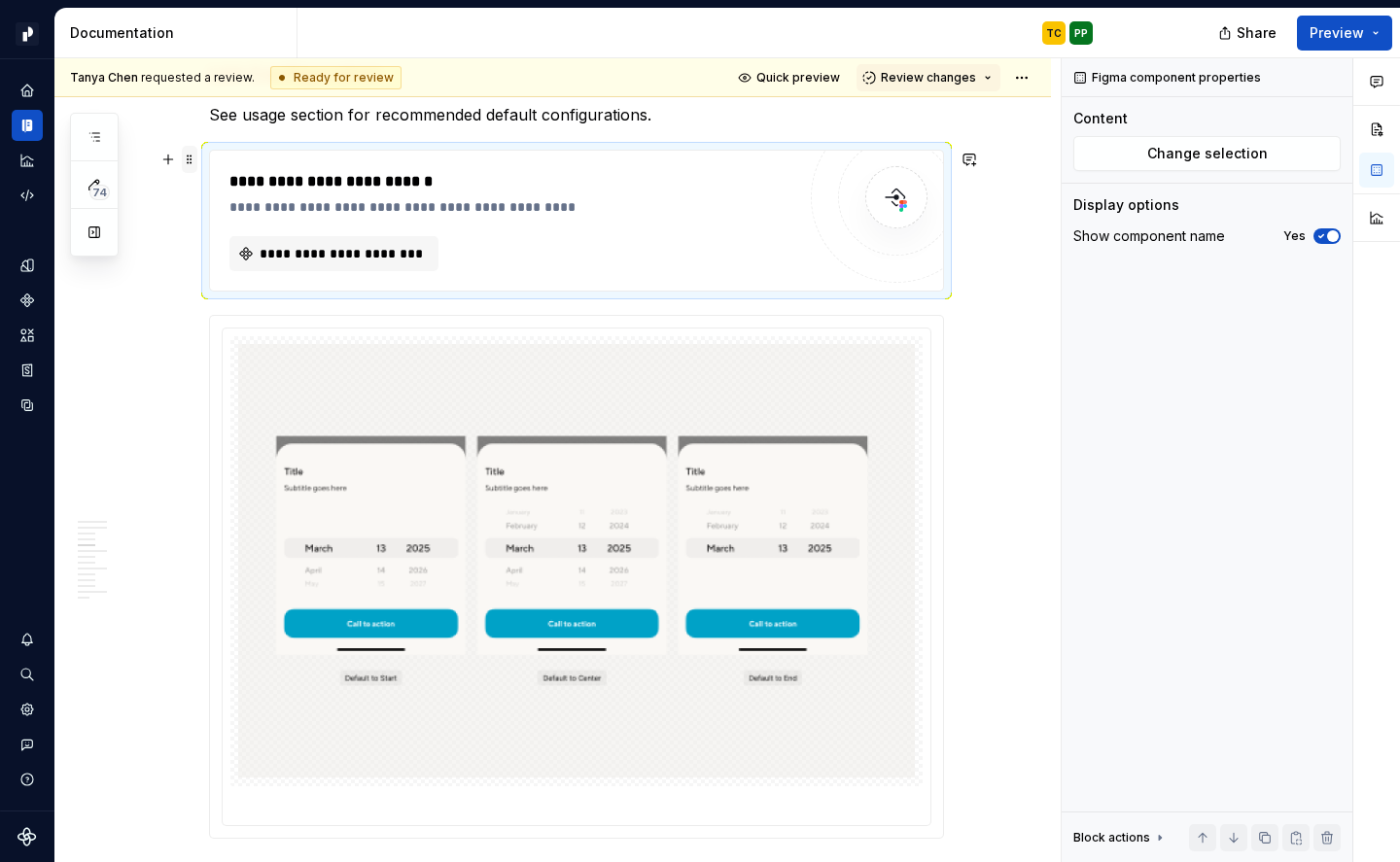 click at bounding box center (190, 159) 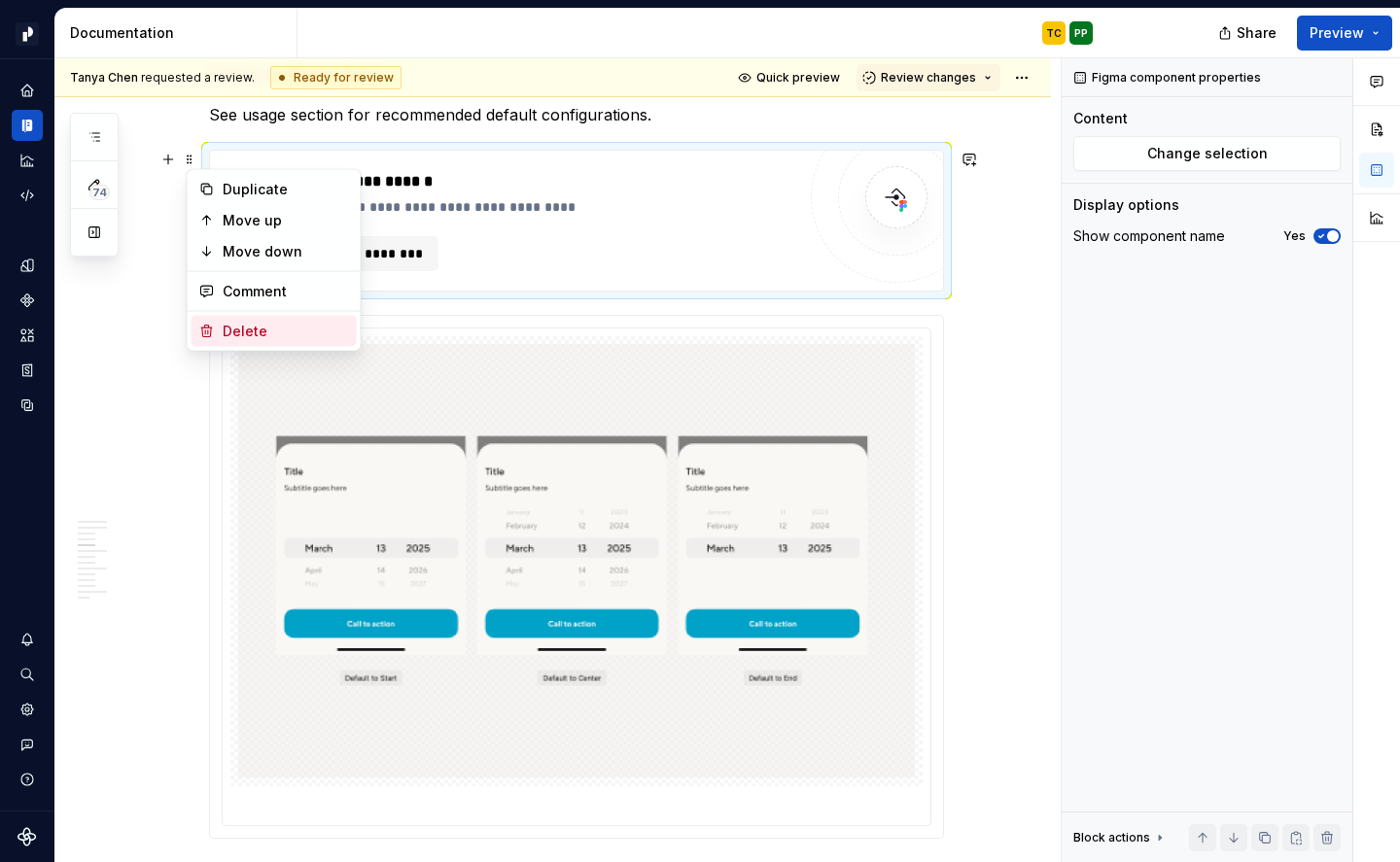 click on "Delete" at bounding box center [286, 331] 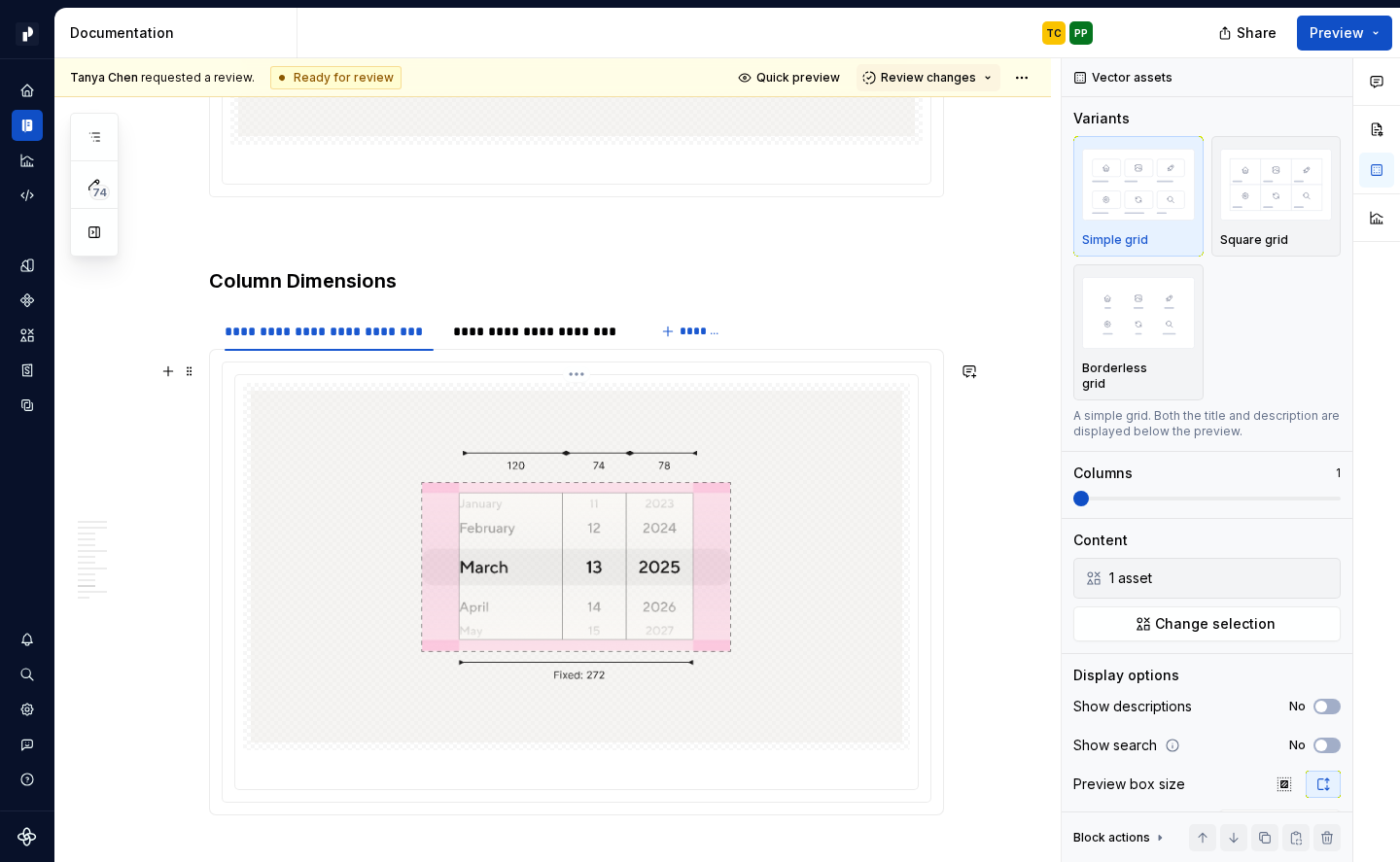 scroll, scrollTop: 7336, scrollLeft: 0, axis: vertical 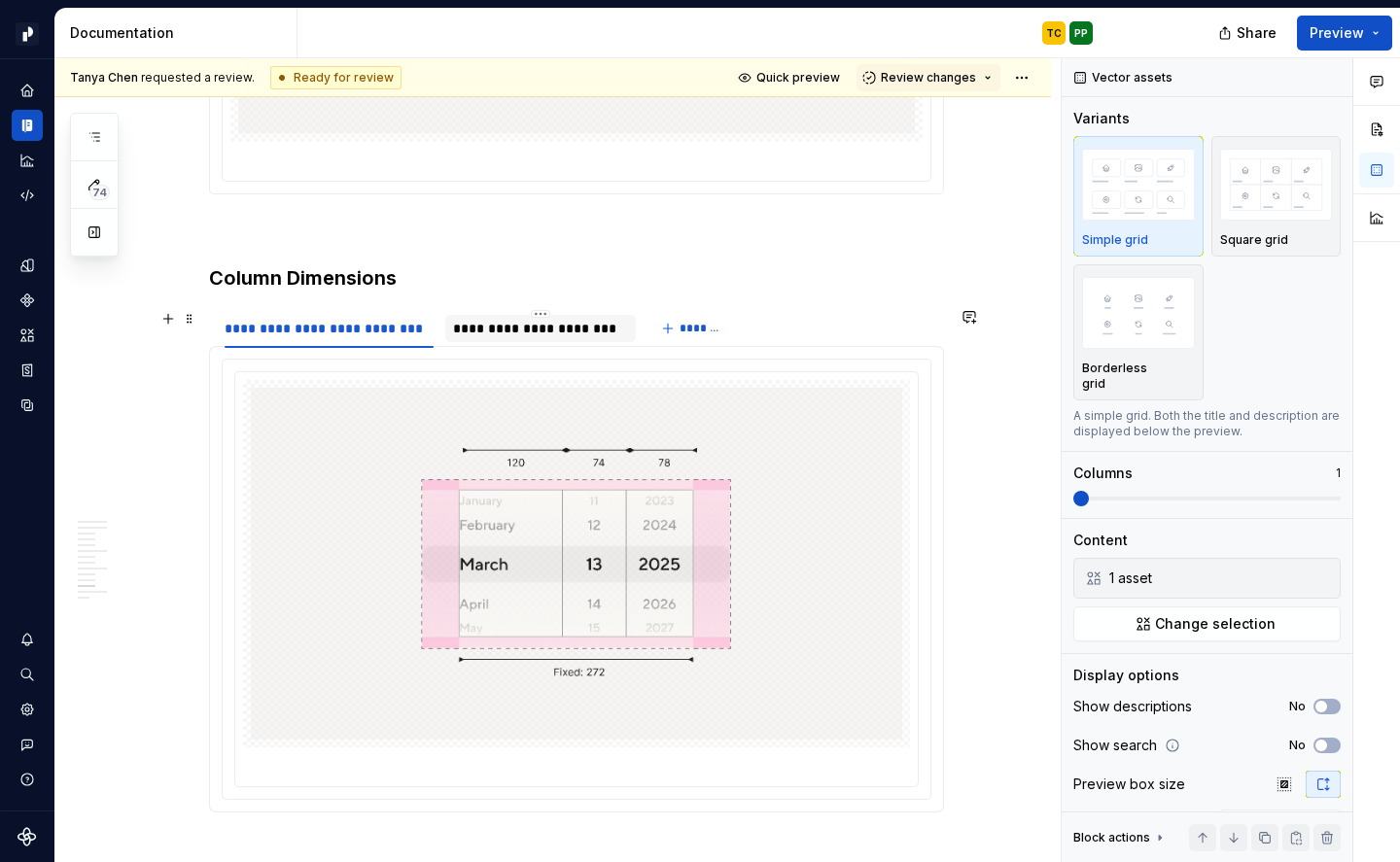 click on "**********" at bounding box center (541, 328) 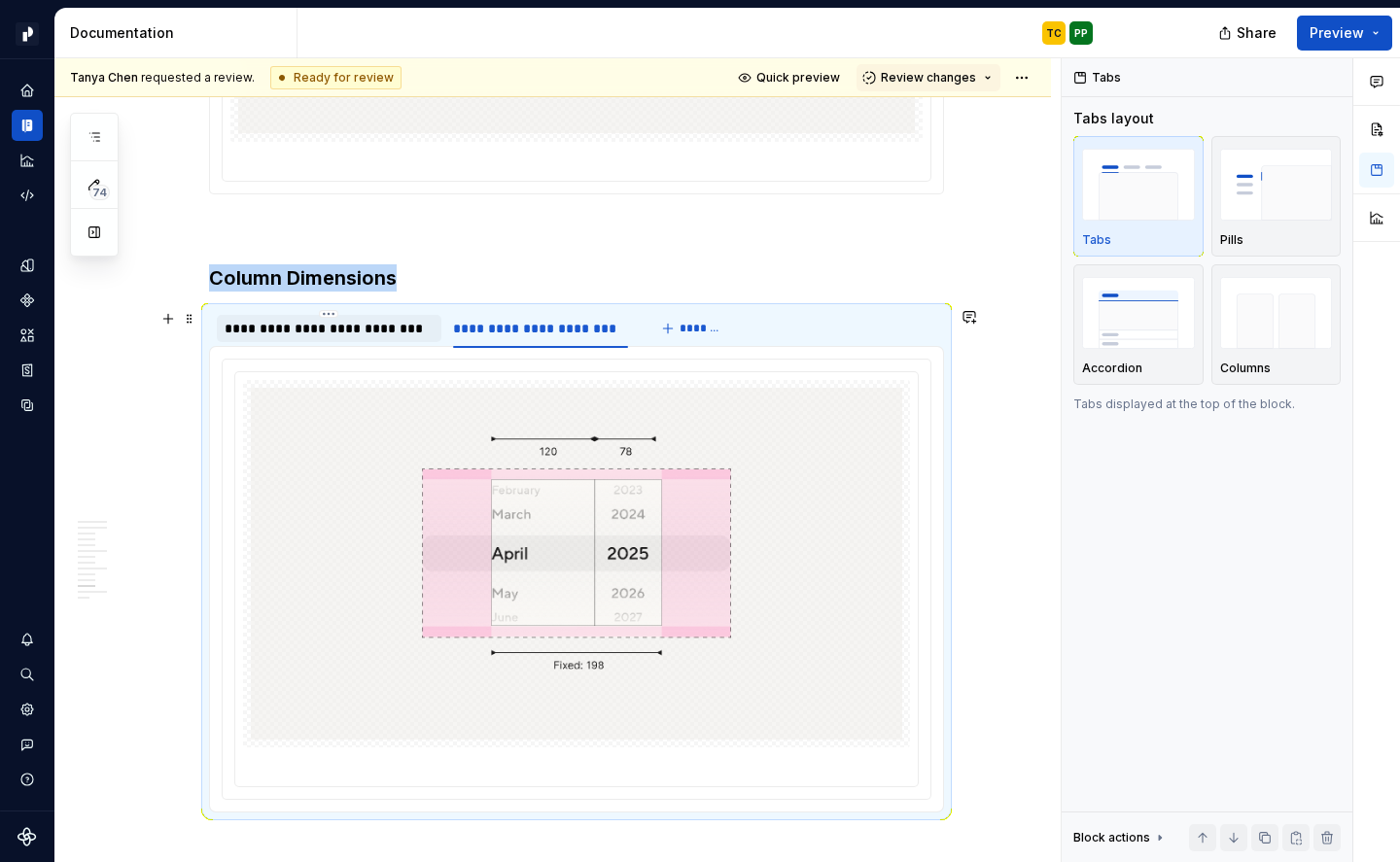 click on "**********" at bounding box center (330, 328) 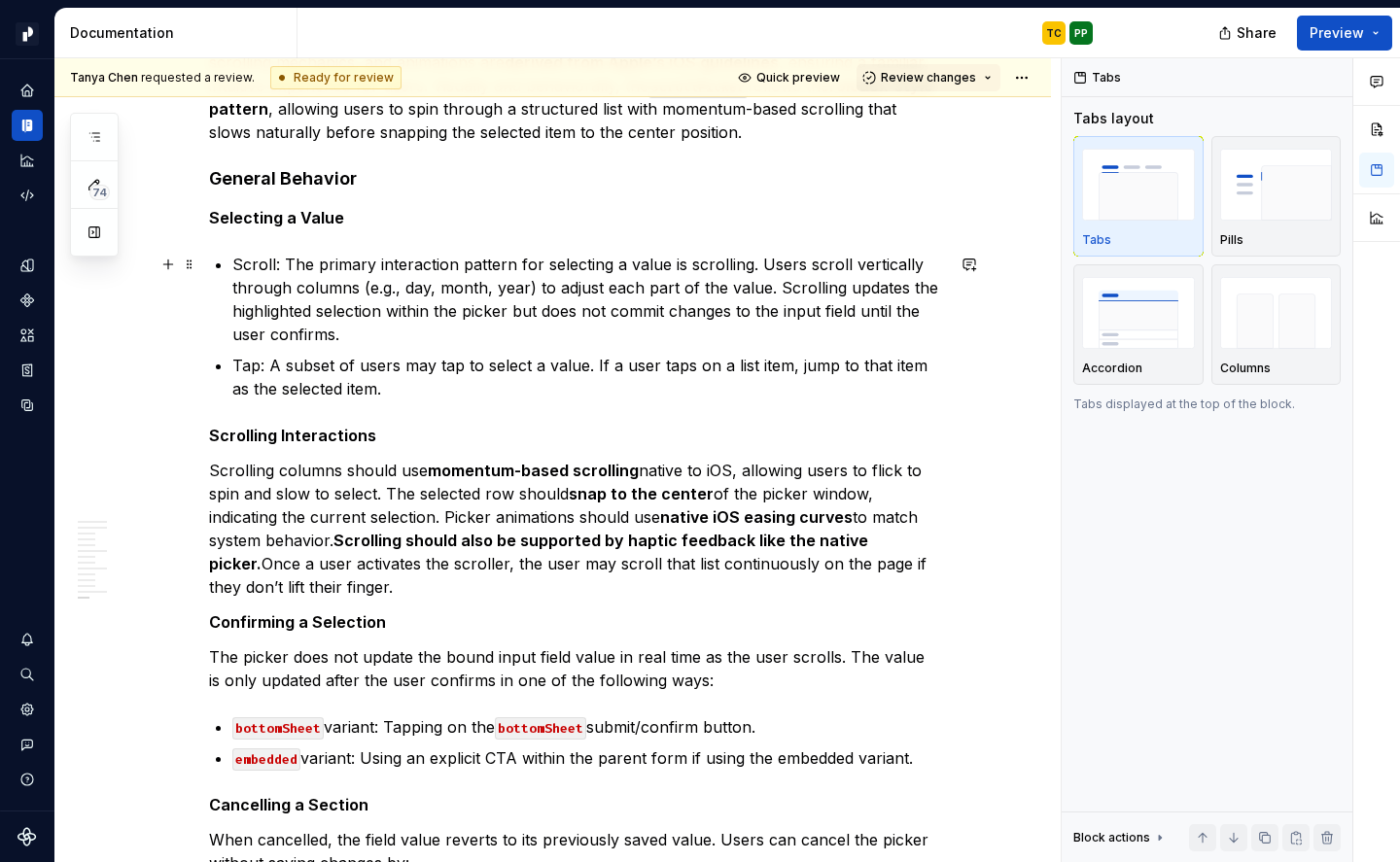 scroll, scrollTop: 8270, scrollLeft: 0, axis: vertical 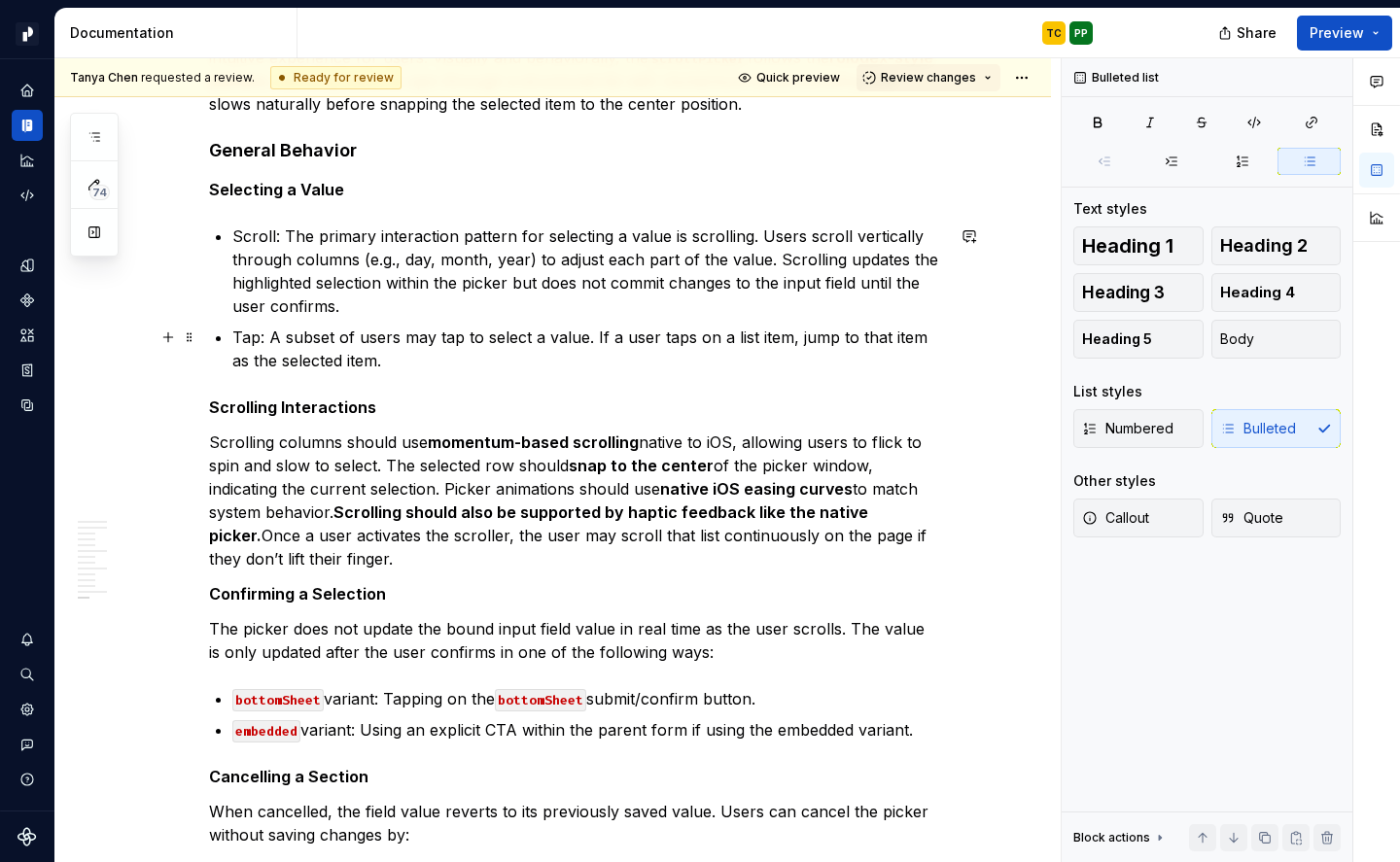 click on "Tap: A subset of users may tap to select a value. If a user taps on a list item, jump to that item as the selected item." at bounding box center (588, 349) 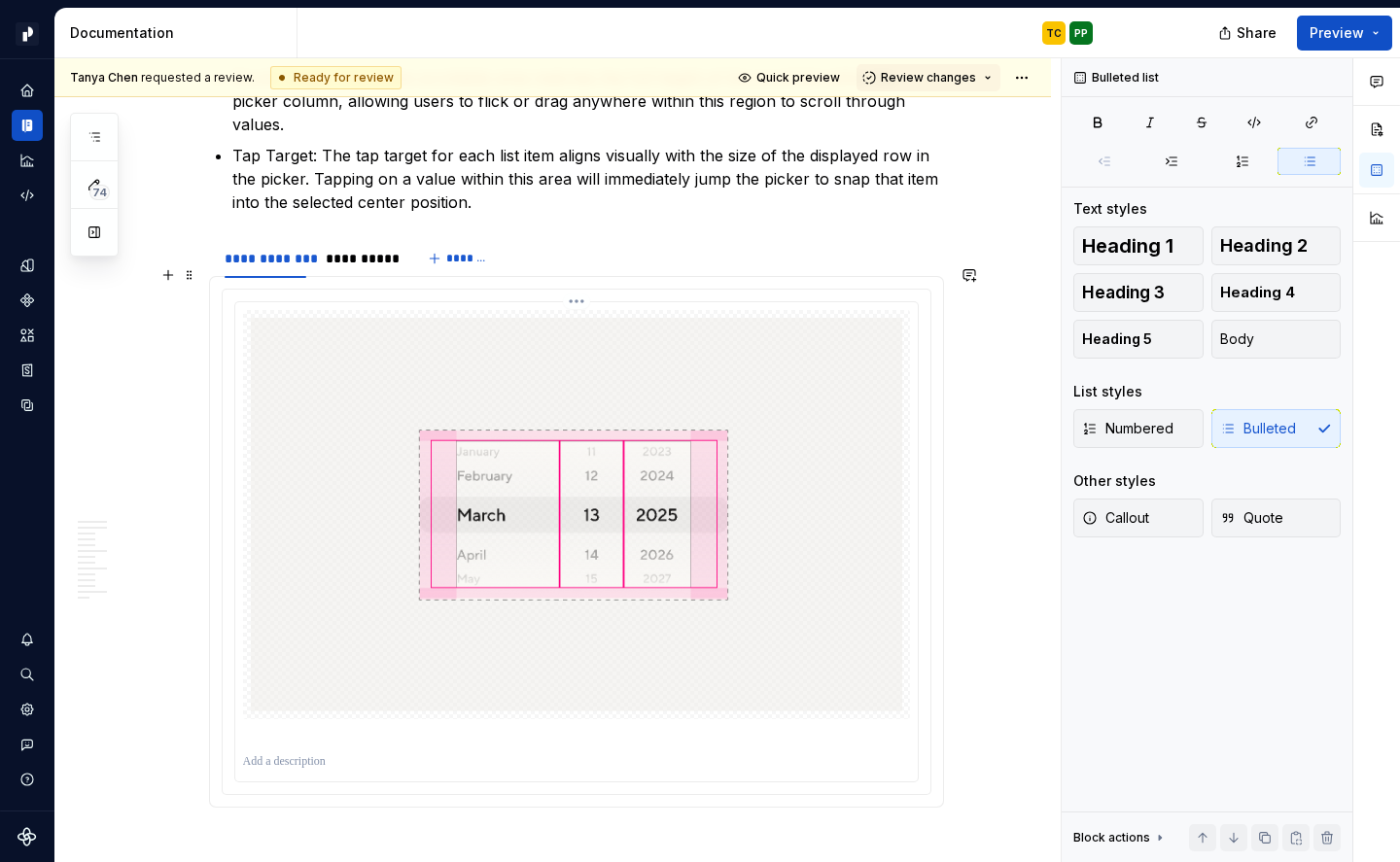 scroll, scrollTop: 9447, scrollLeft: 0, axis: vertical 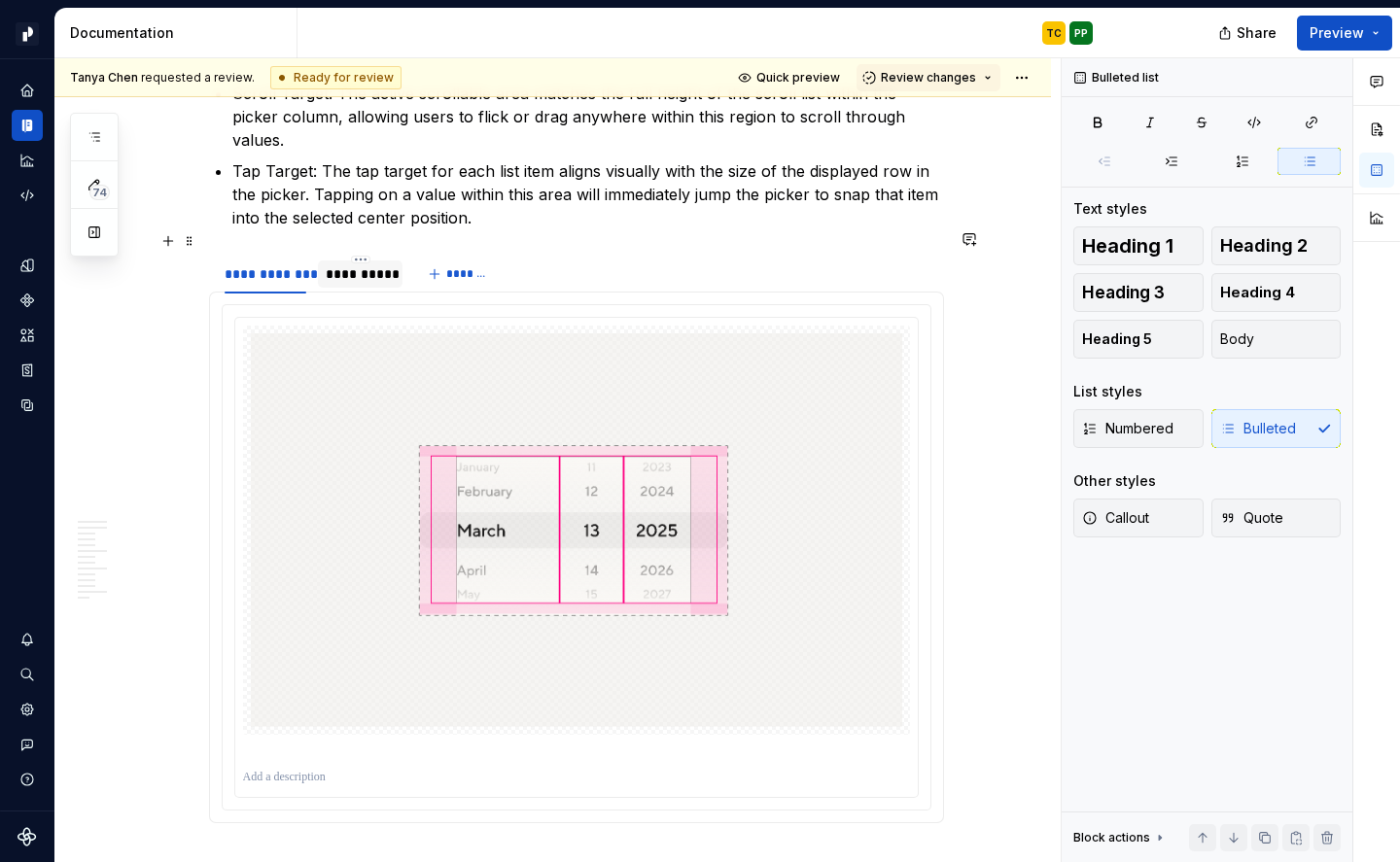 click on "**********" at bounding box center [360, 274] 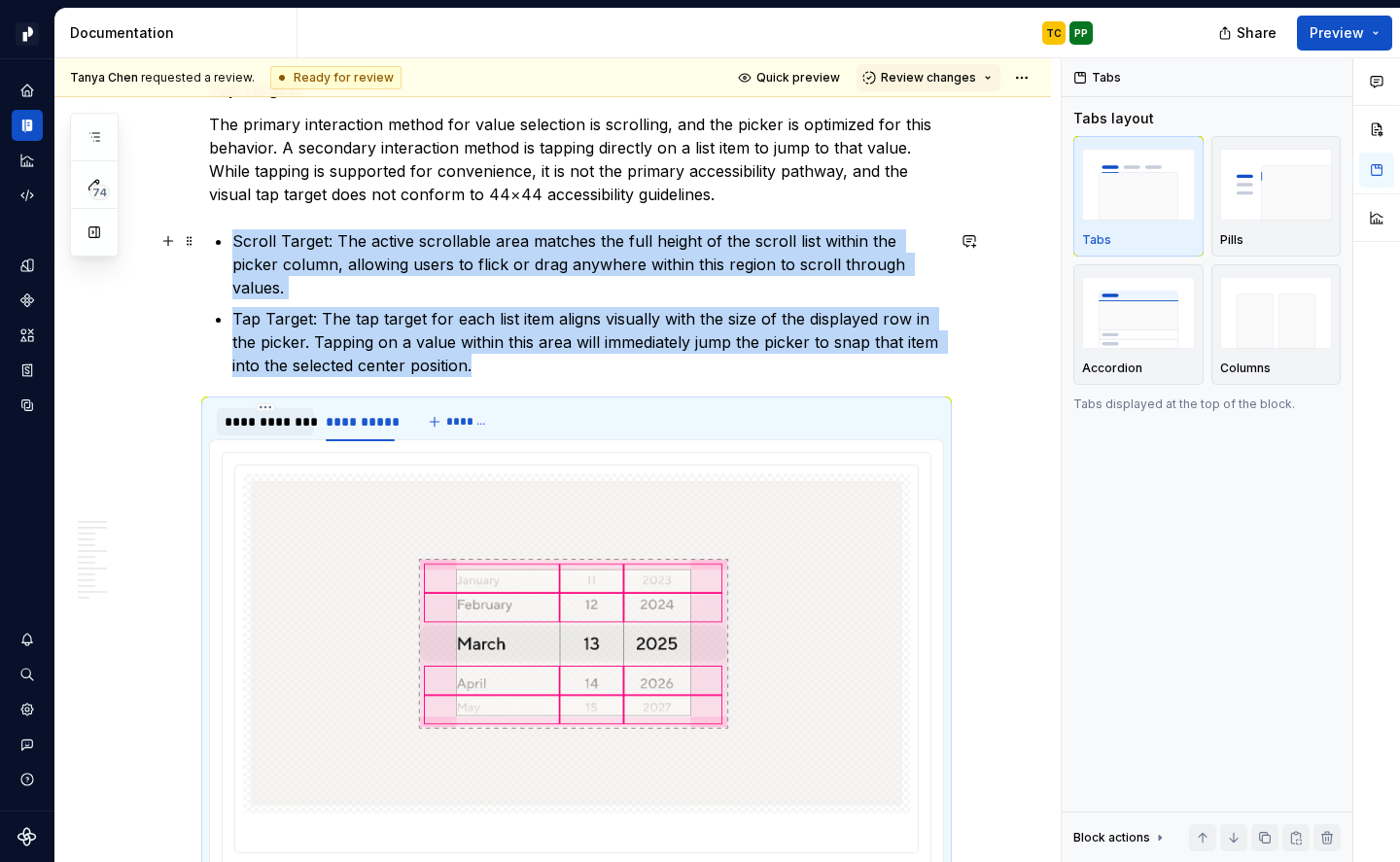 scroll, scrollTop: 9279, scrollLeft: 0, axis: vertical 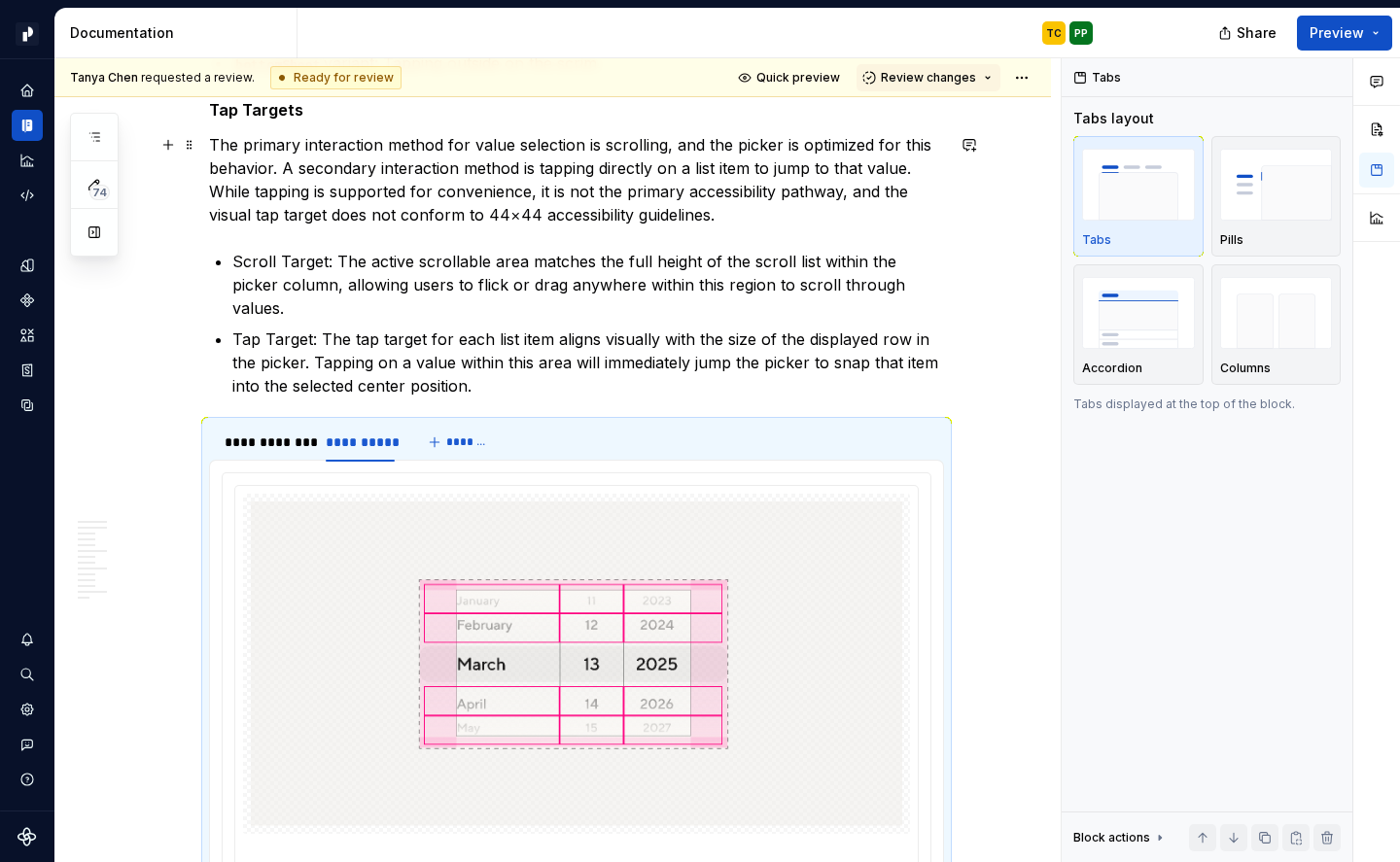 click on "The primary interaction method for value selection is scrolling, and the picker is optimized for this behavior. A secondary interaction method is tapping directly on a list item to jump to that value. While tapping is supported for convenience, it is not the primary accessibility pathway, and the visual tap target does not conform to 44×44 accessibility guidelines." at bounding box center [577, 180] 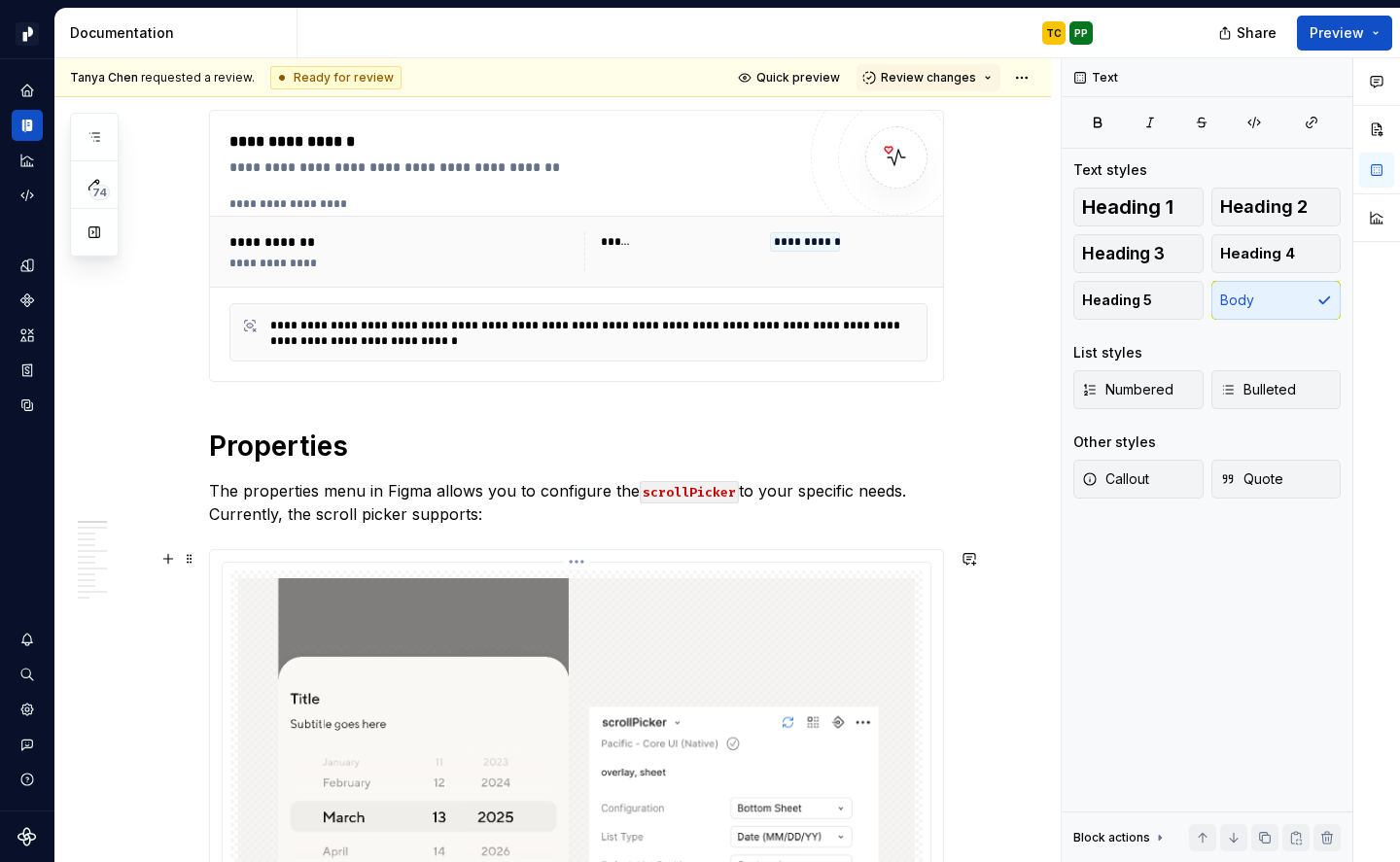 scroll, scrollTop: 0, scrollLeft: 0, axis: both 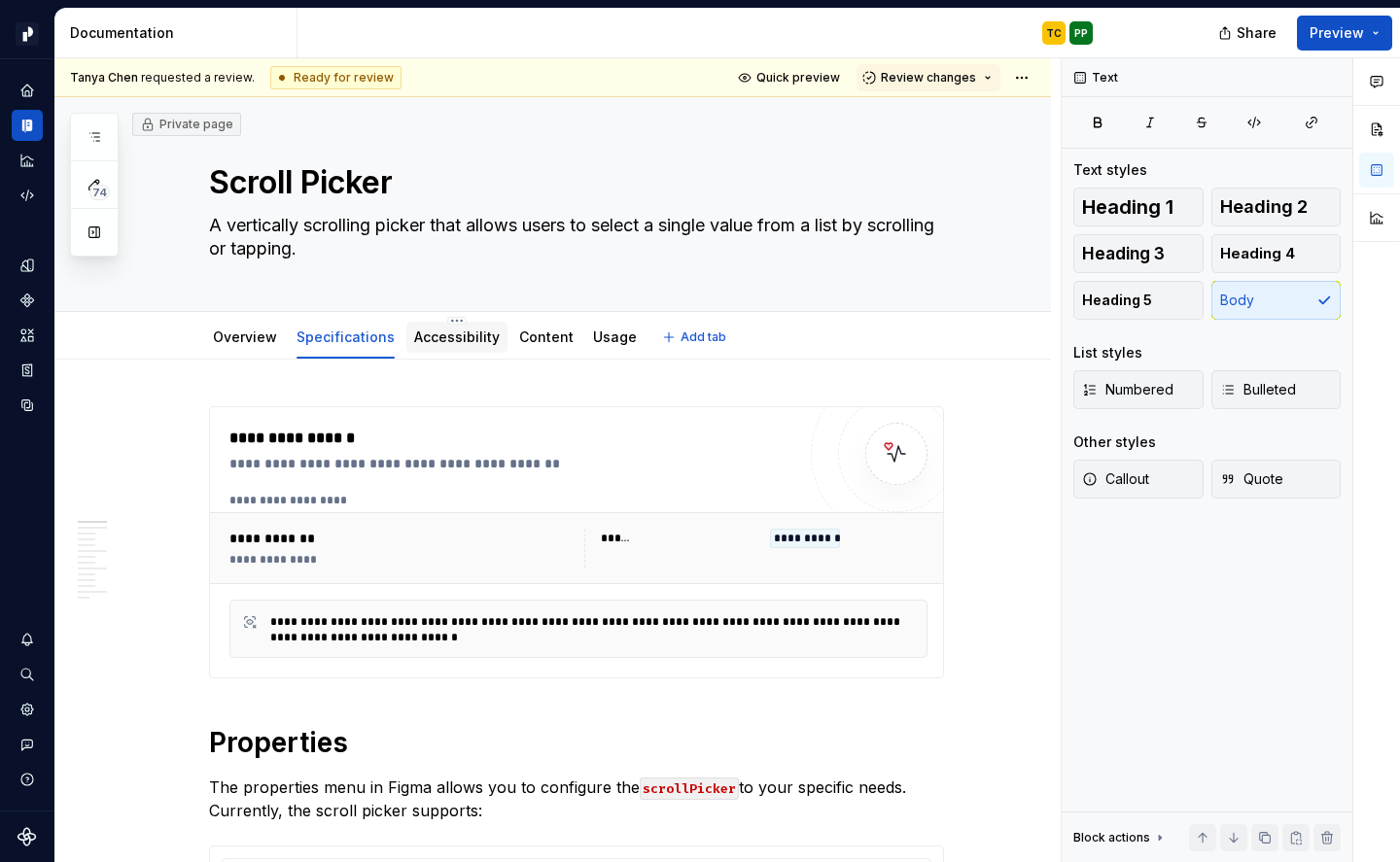 click on "Accessibility" at bounding box center [457, 336] 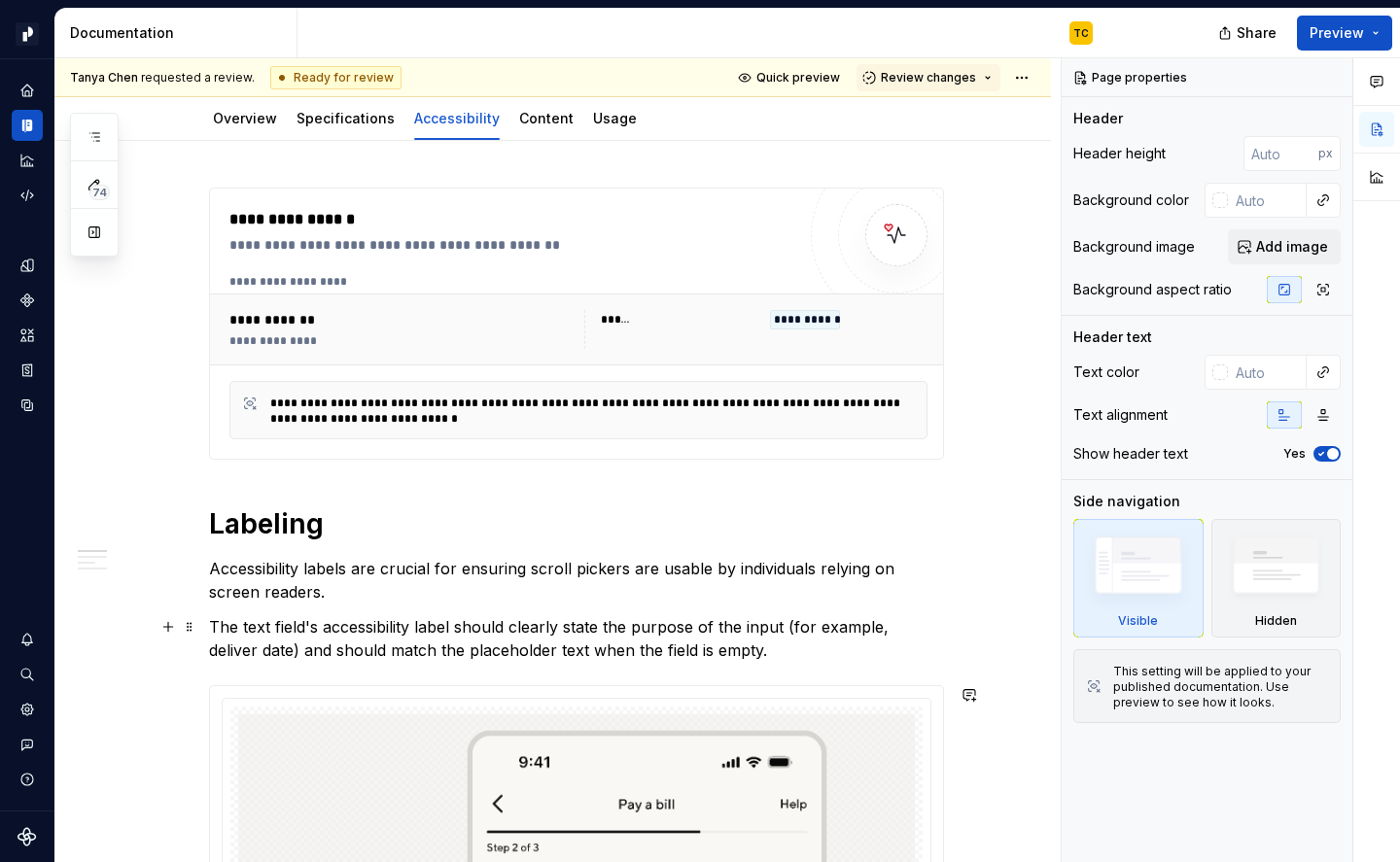 scroll, scrollTop: 0, scrollLeft: 0, axis: both 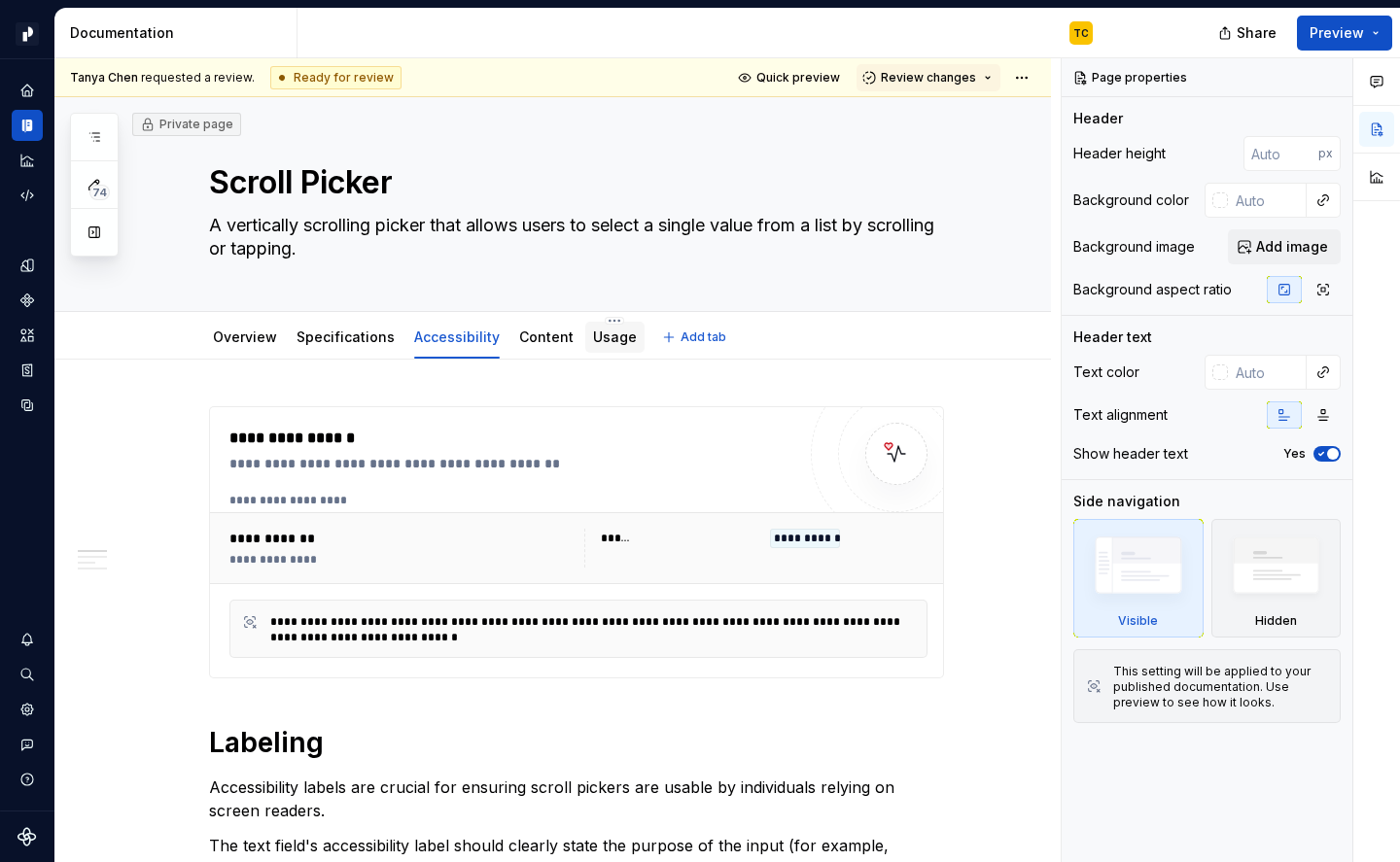 click on "Usage" at bounding box center [614, 337] 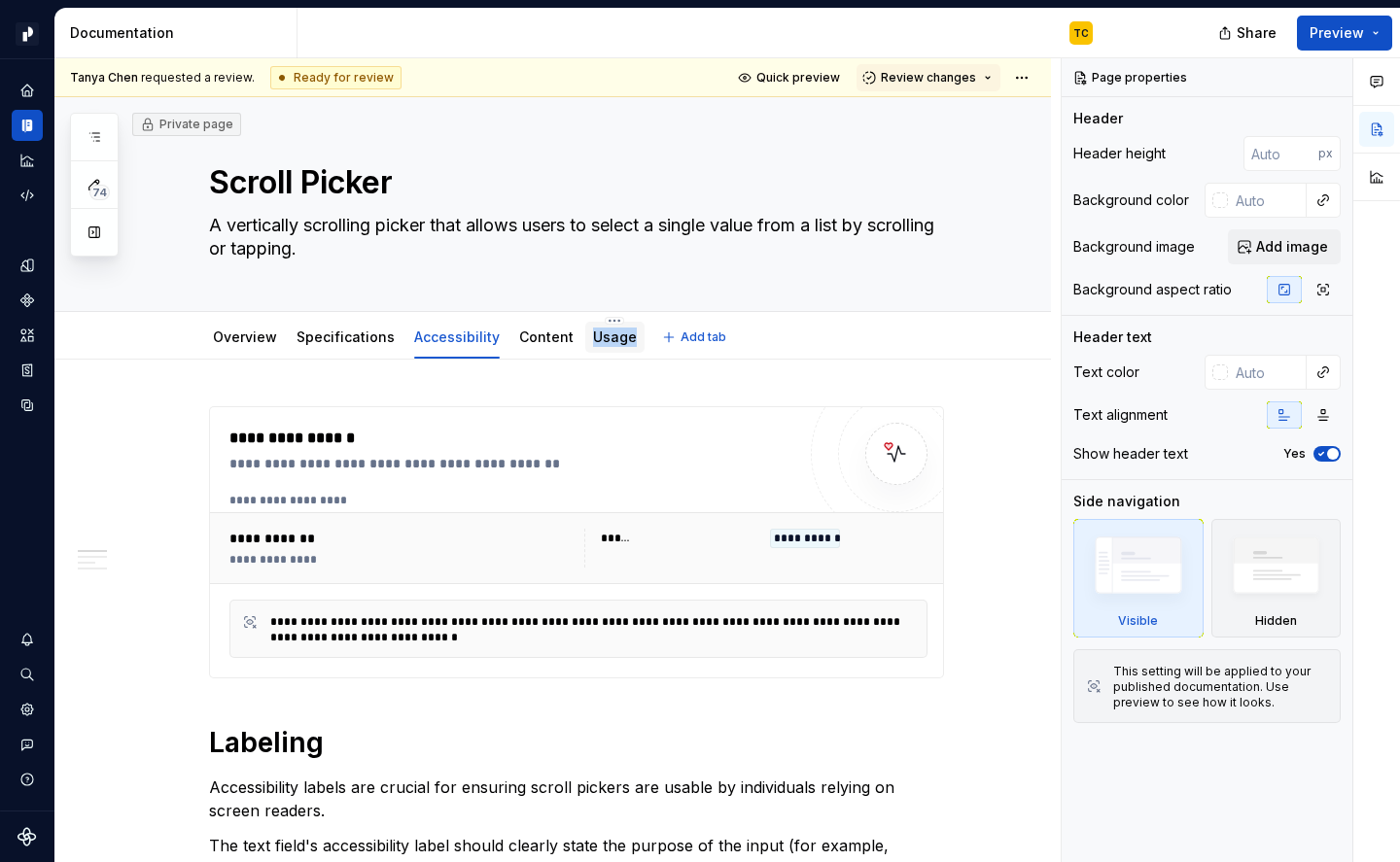 click on "Usage" at bounding box center [614, 337] 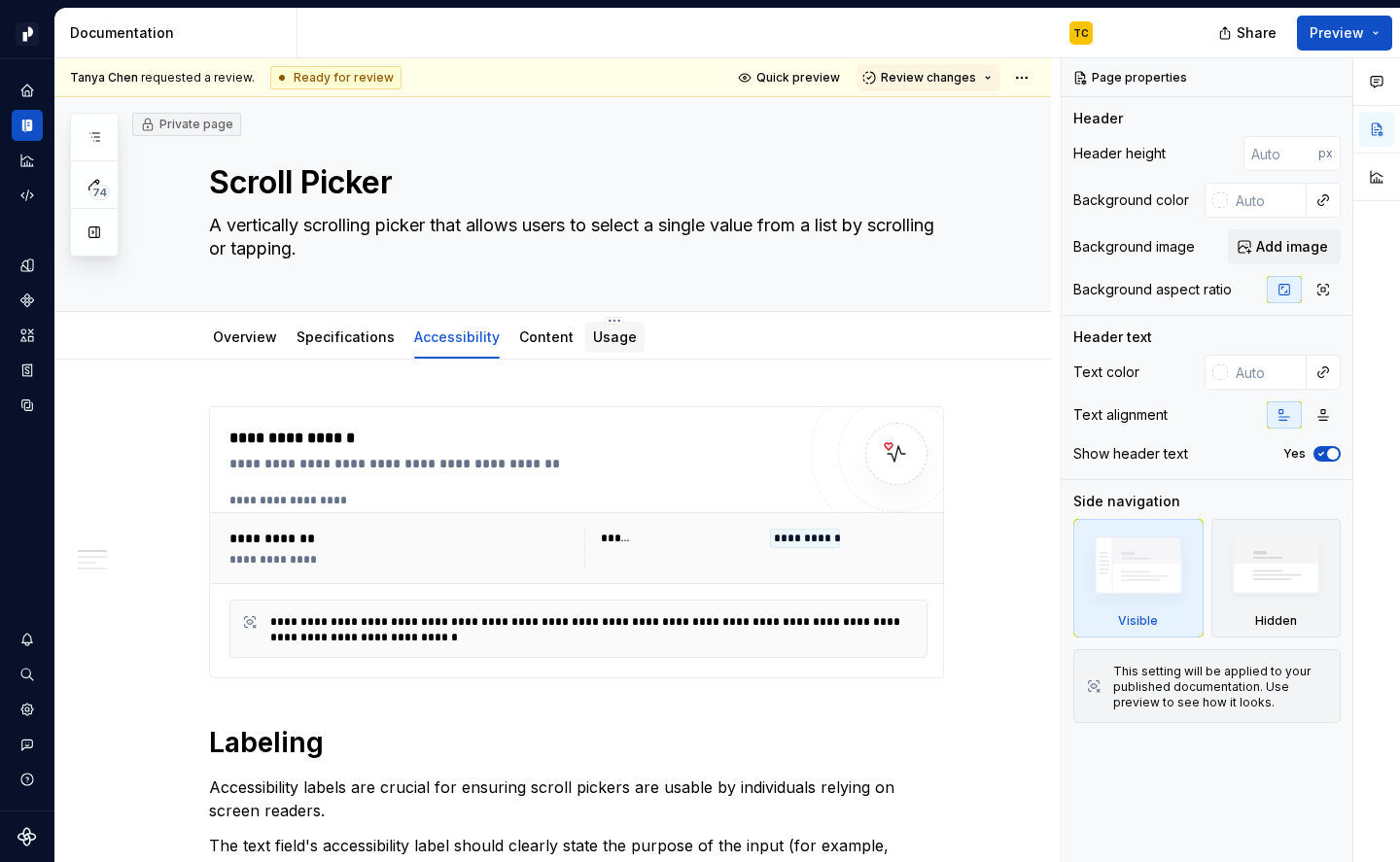 click at bounding box center [614, 356] 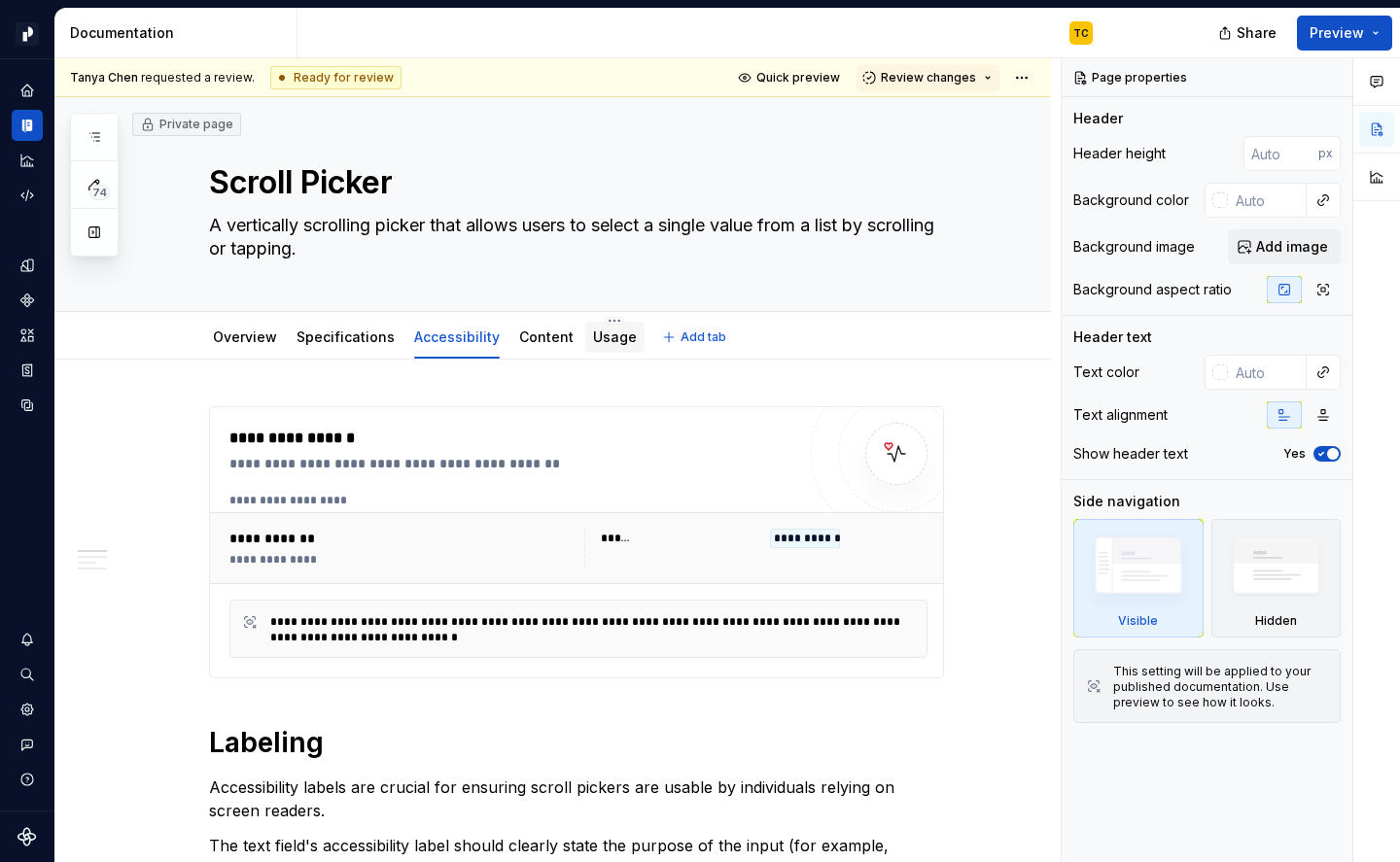 click on "Usage" at bounding box center [614, 336] 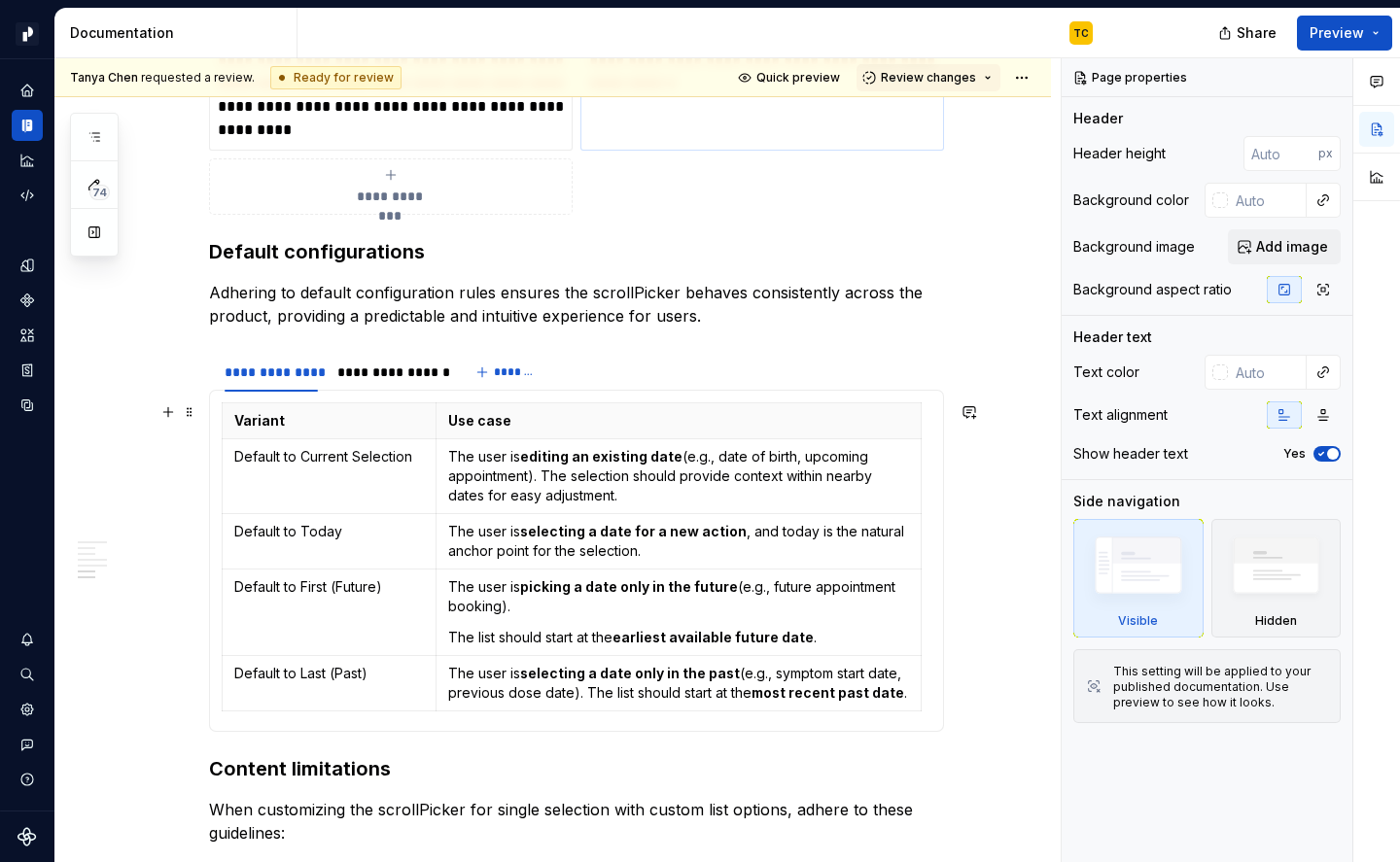 scroll, scrollTop: 3345, scrollLeft: 0, axis: vertical 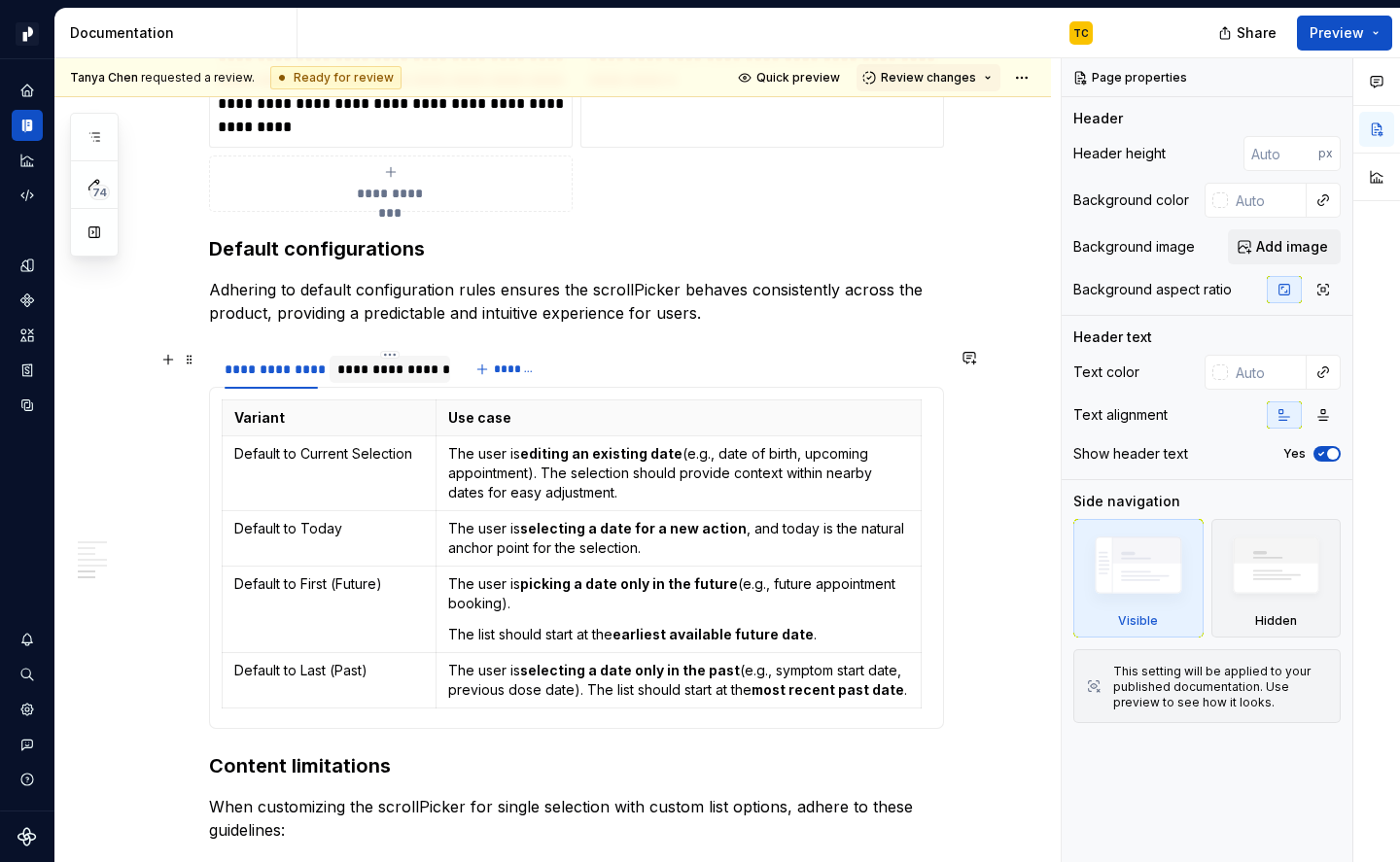 click on "**********" at bounding box center [389, 369] 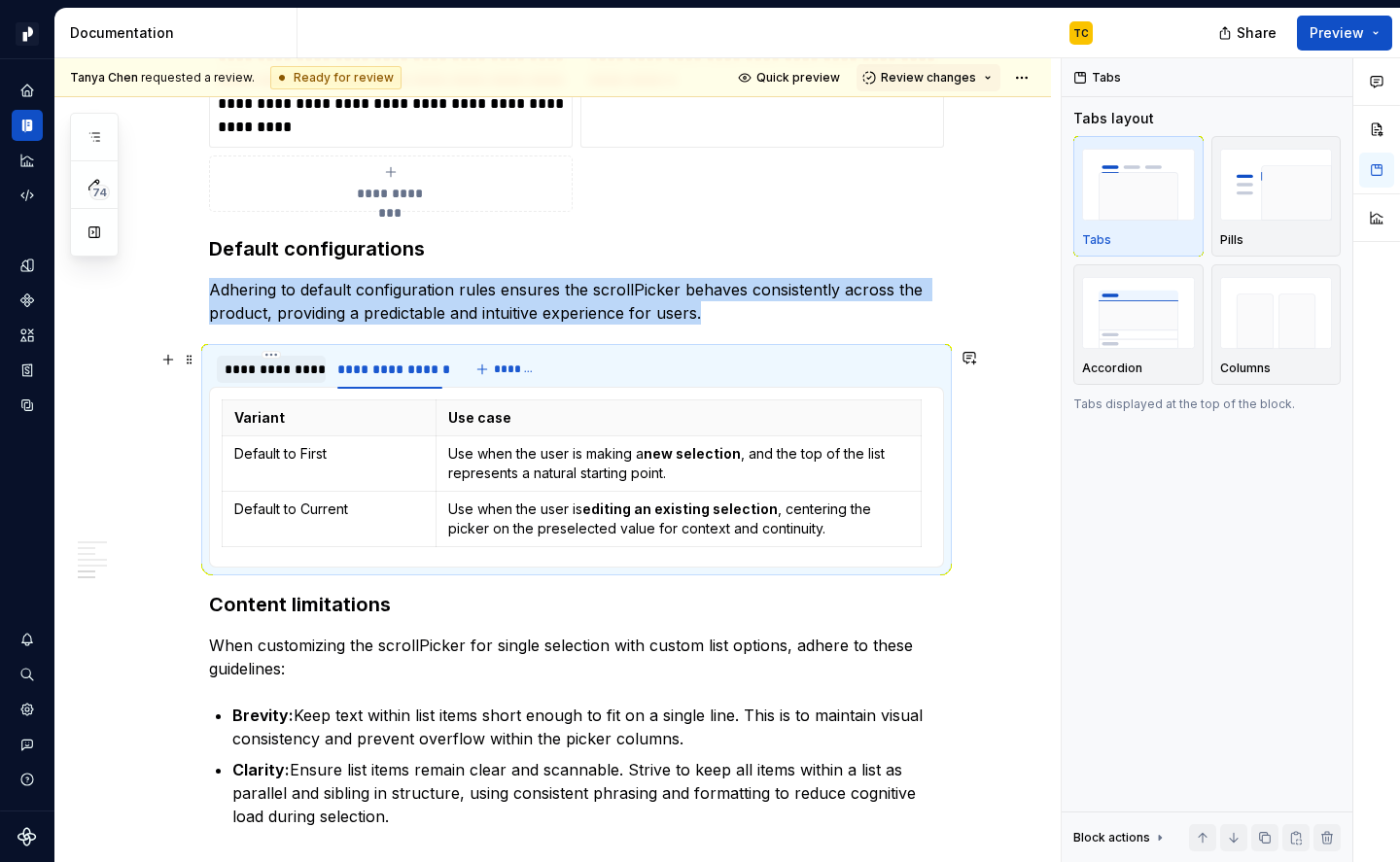 click on "**********" at bounding box center [271, 369] 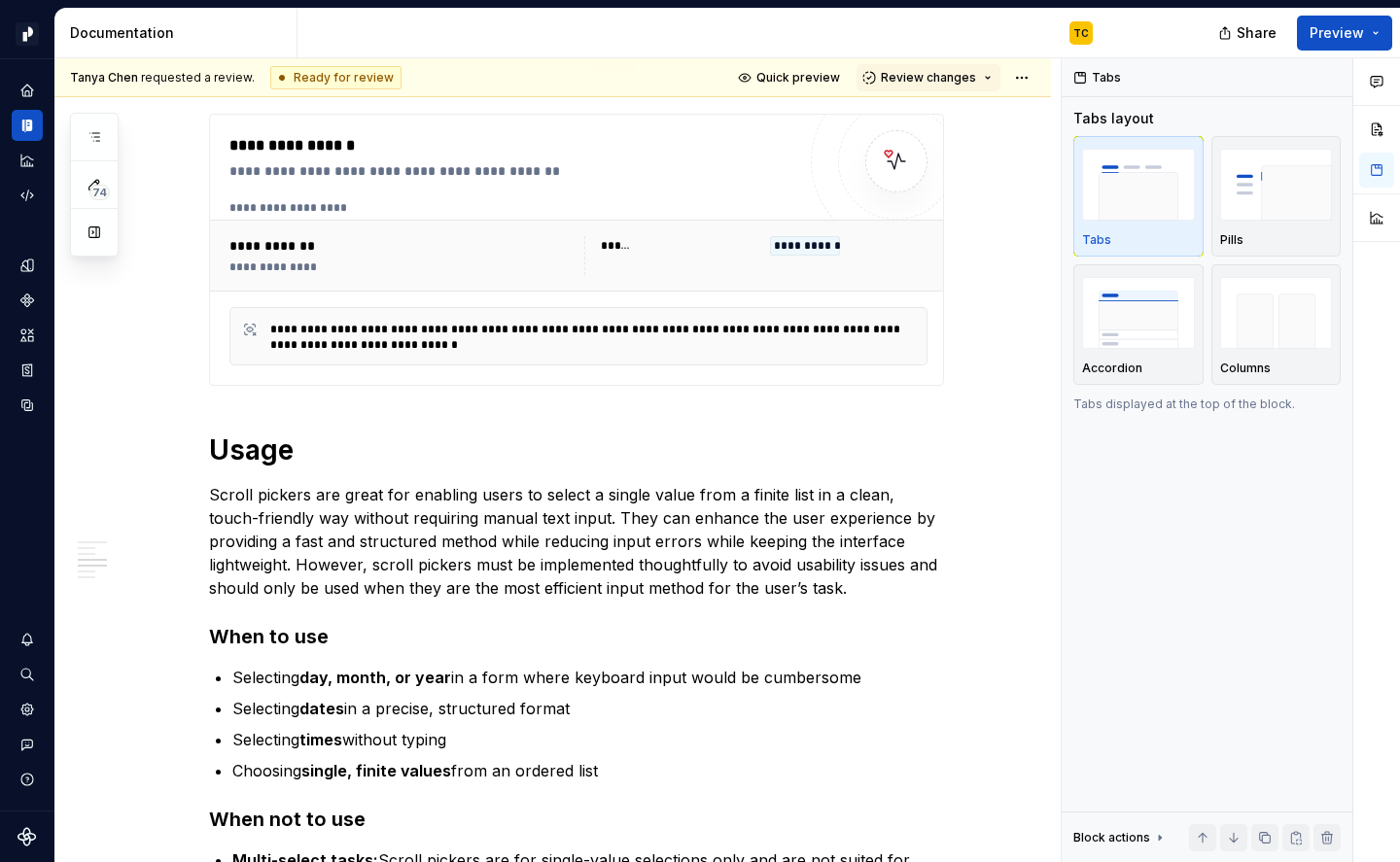 scroll, scrollTop: 0, scrollLeft: 0, axis: both 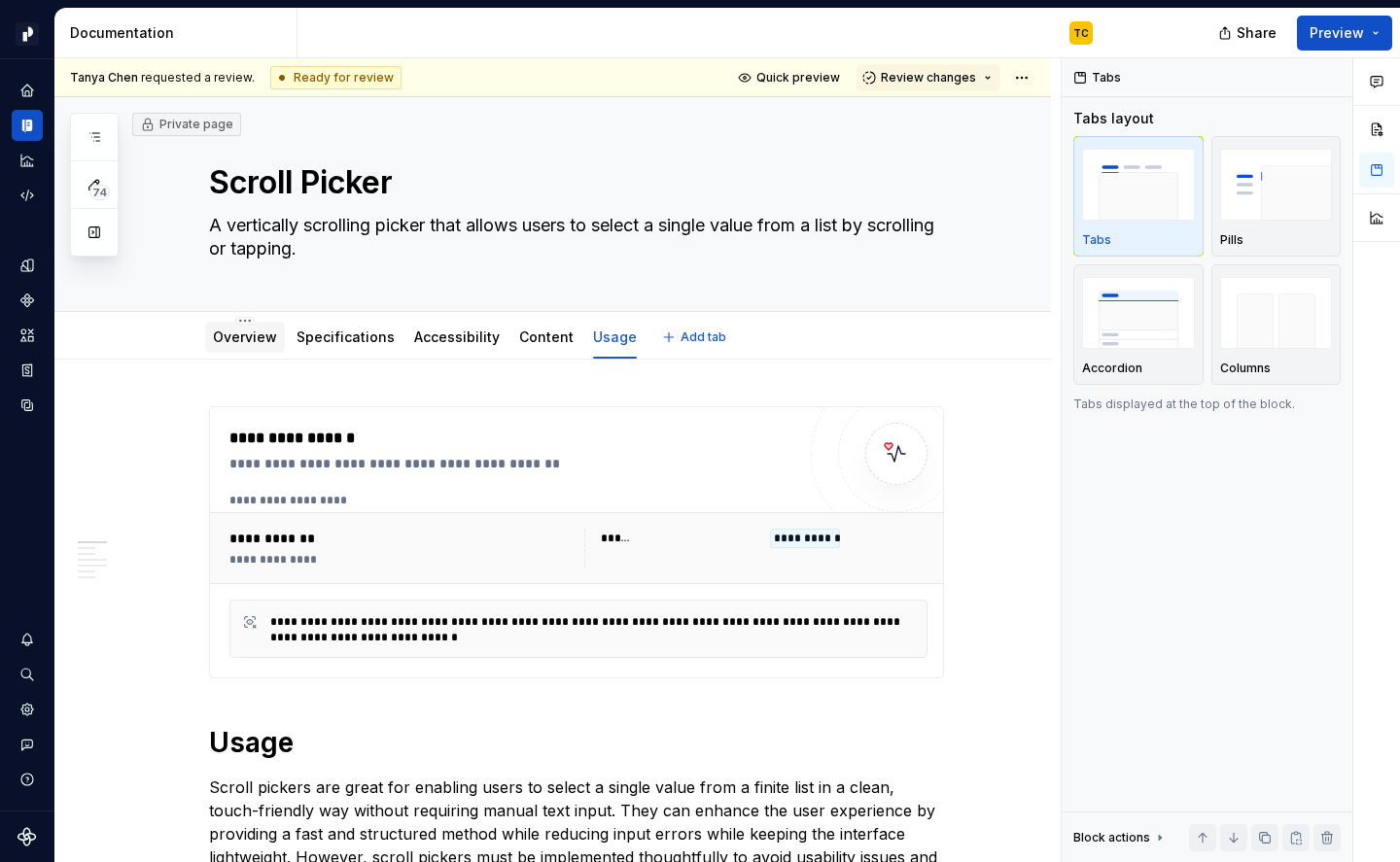 click on "Overview" at bounding box center (245, 336) 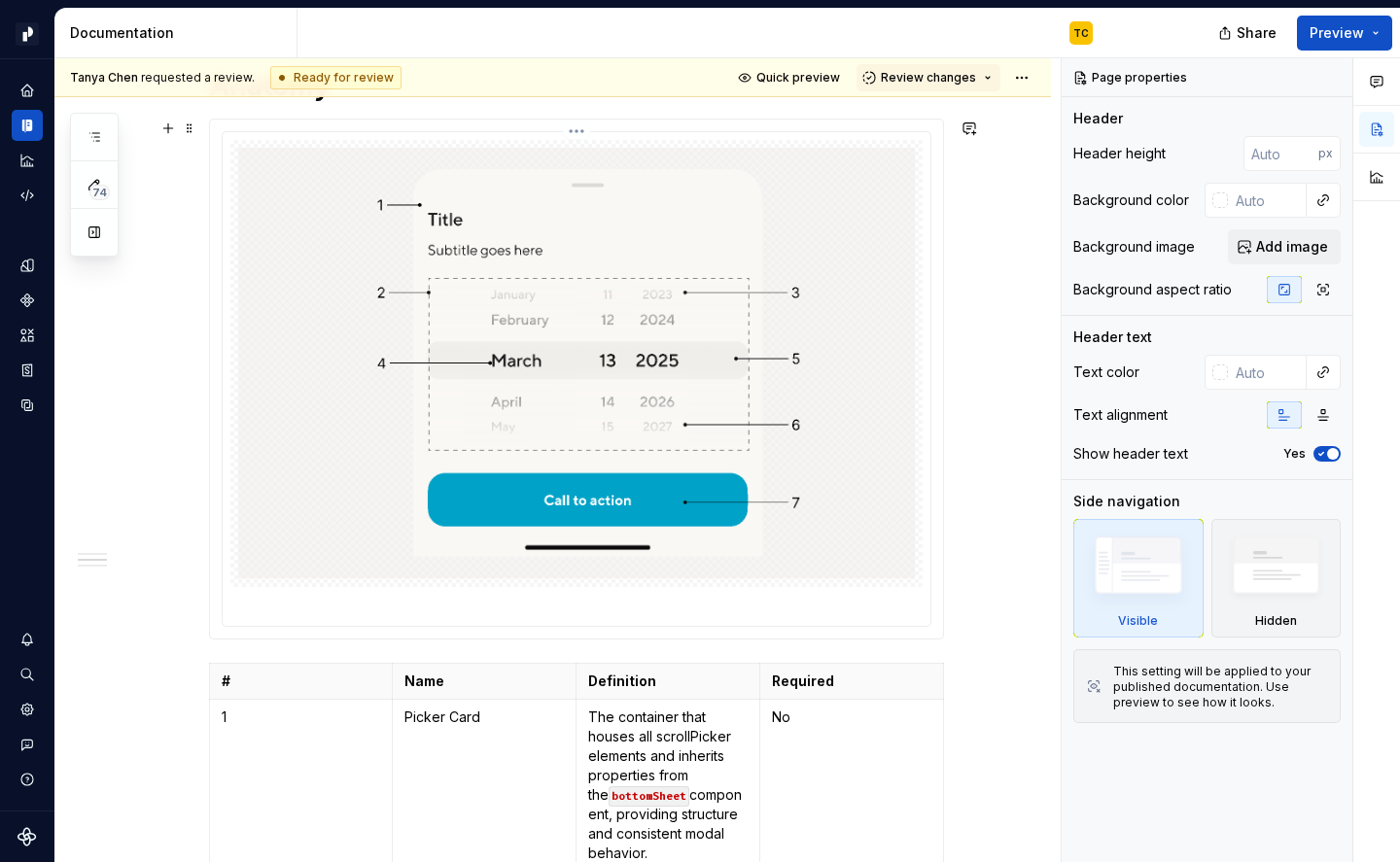 scroll, scrollTop: 1479, scrollLeft: 0, axis: vertical 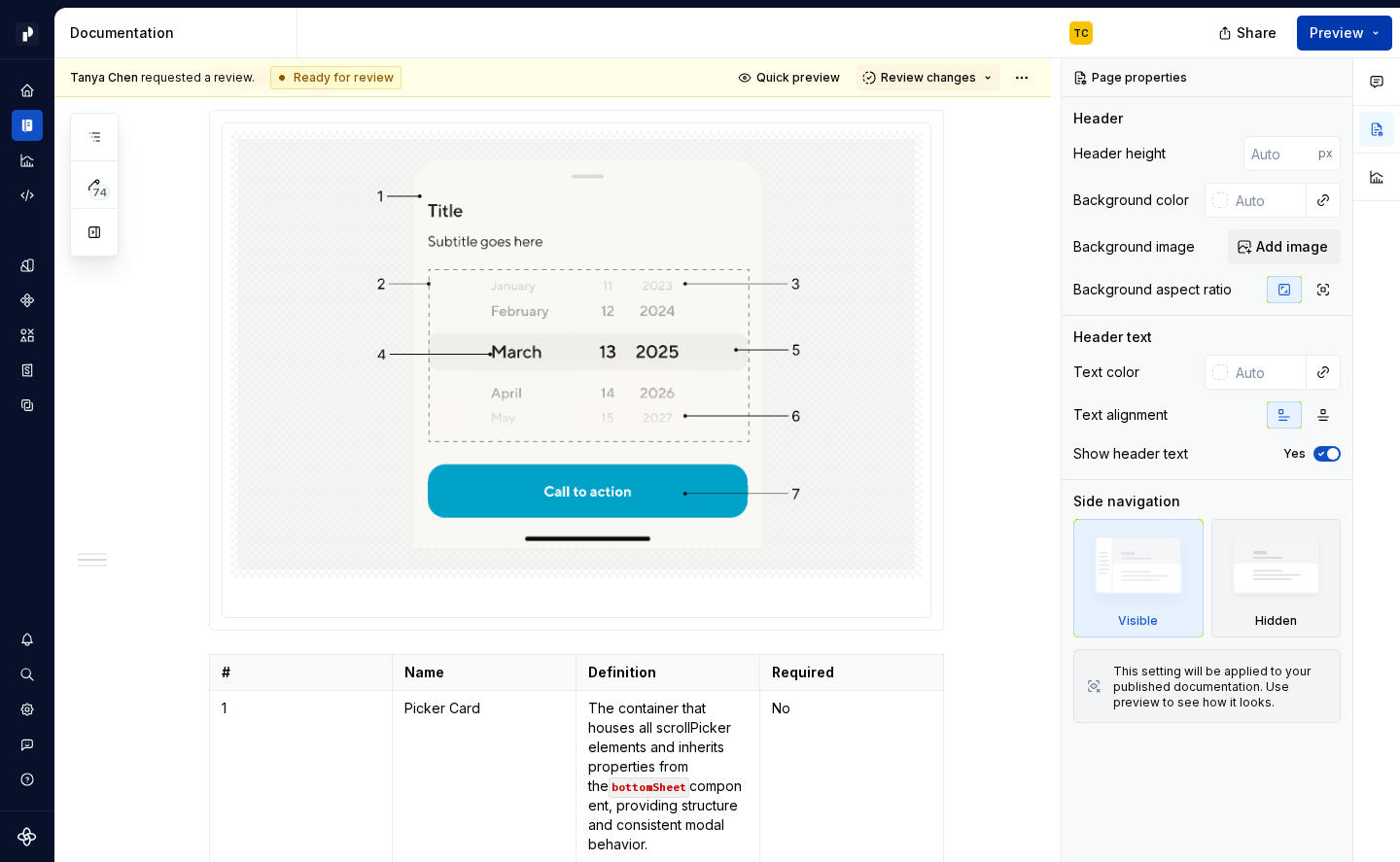 click on "Preview" at bounding box center [1345, 33] 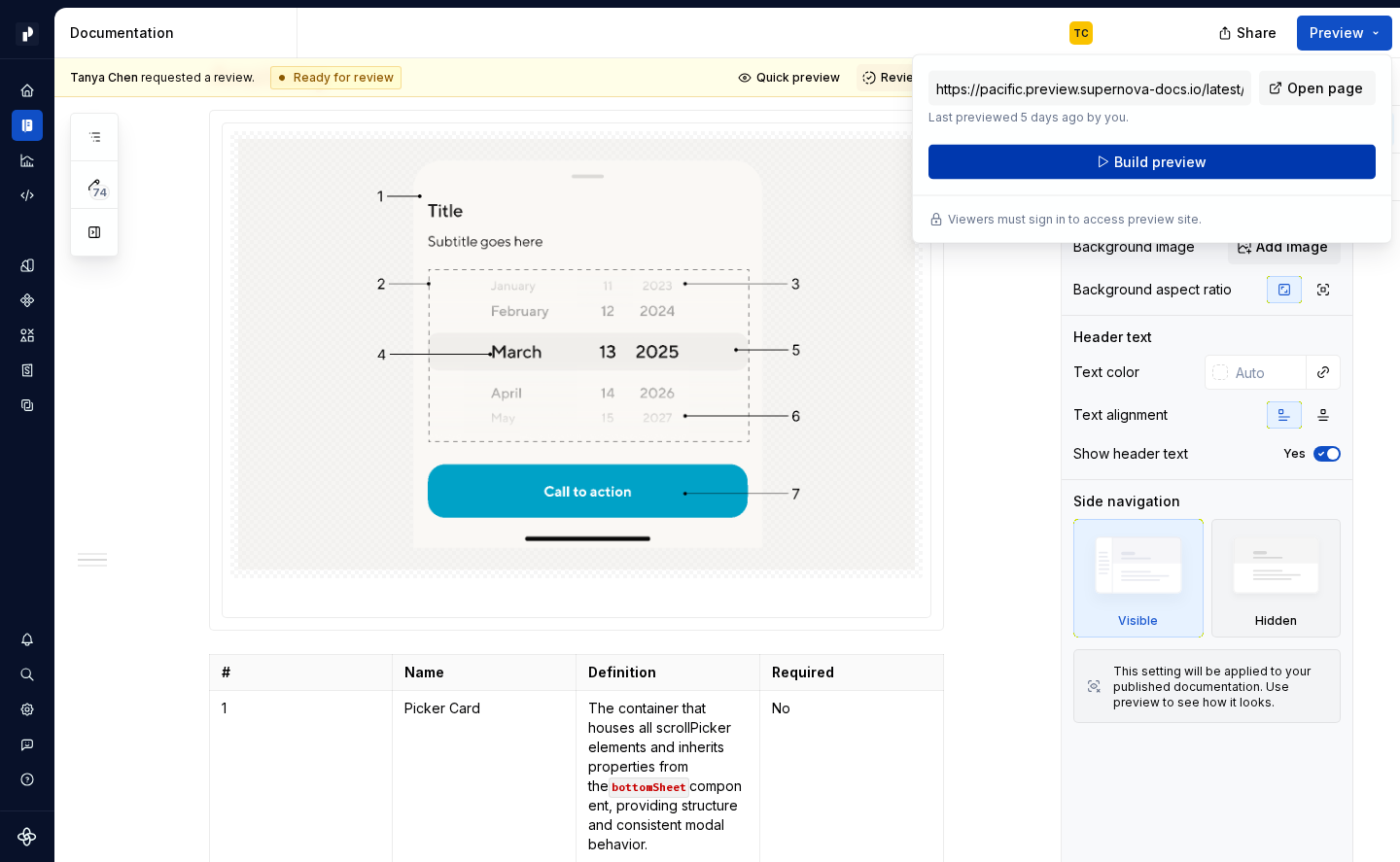 click on "Build preview" at bounding box center (1152, 162) 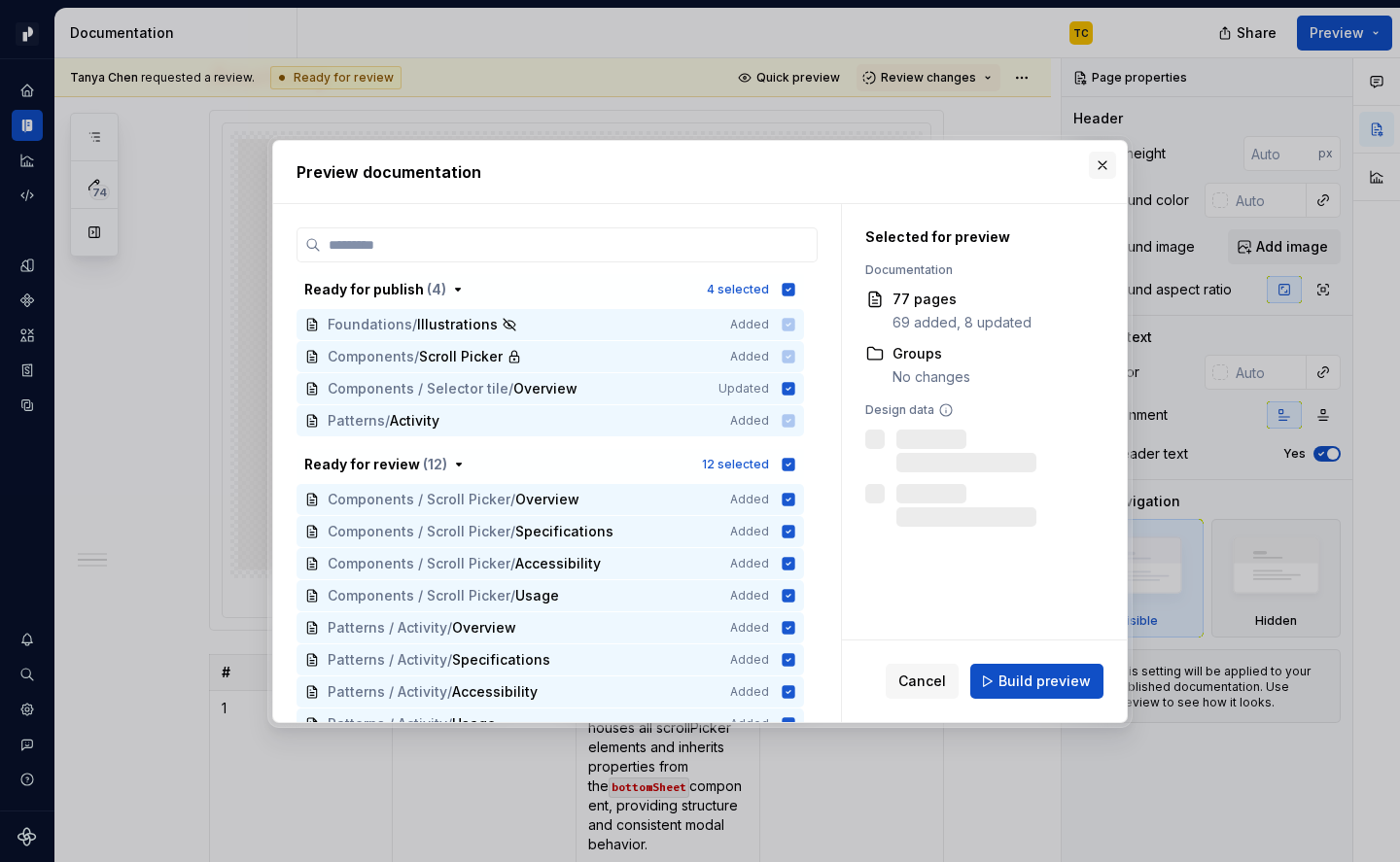 click at bounding box center (1102, 165) 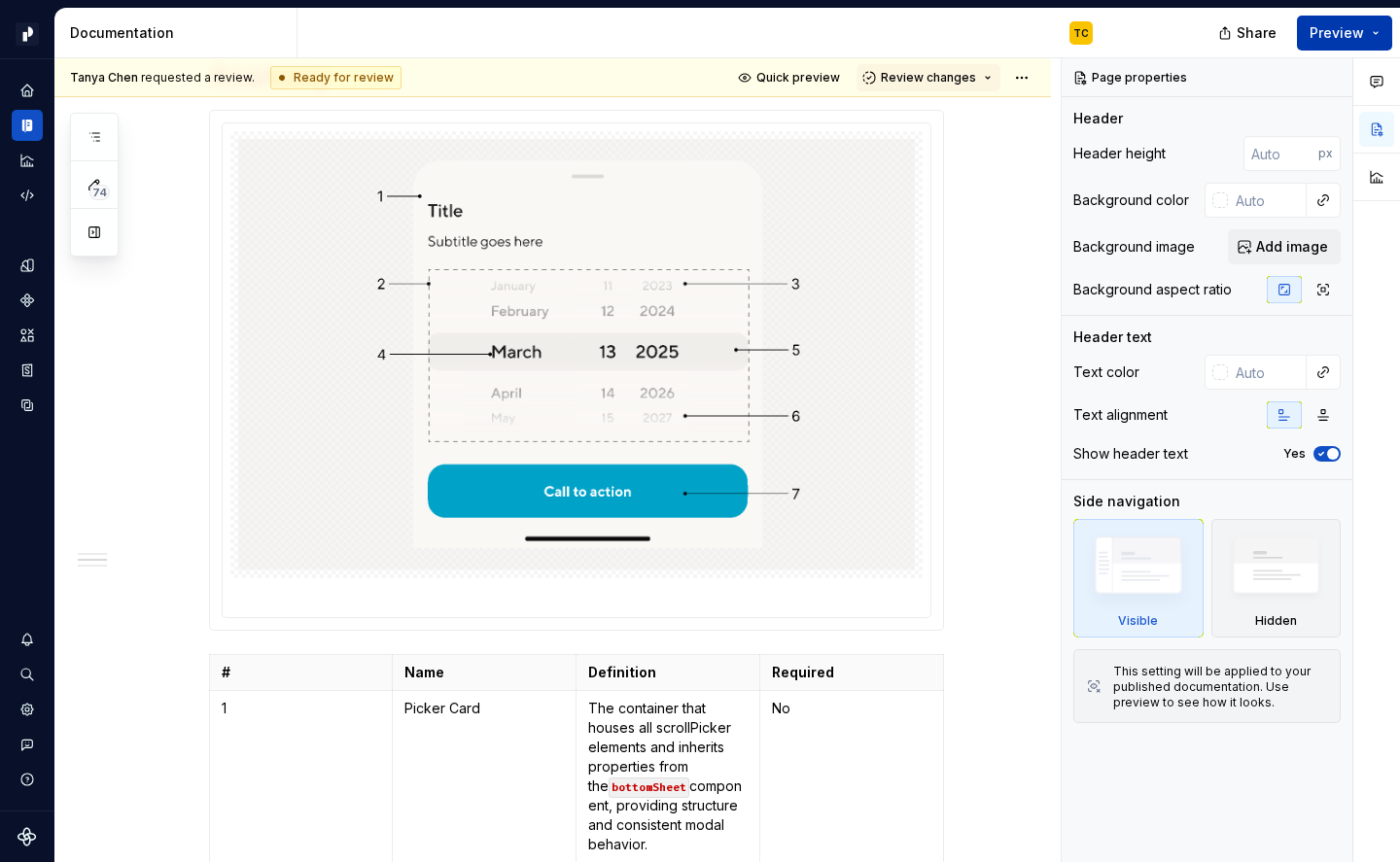 click on "Preview" at bounding box center (1345, 33) 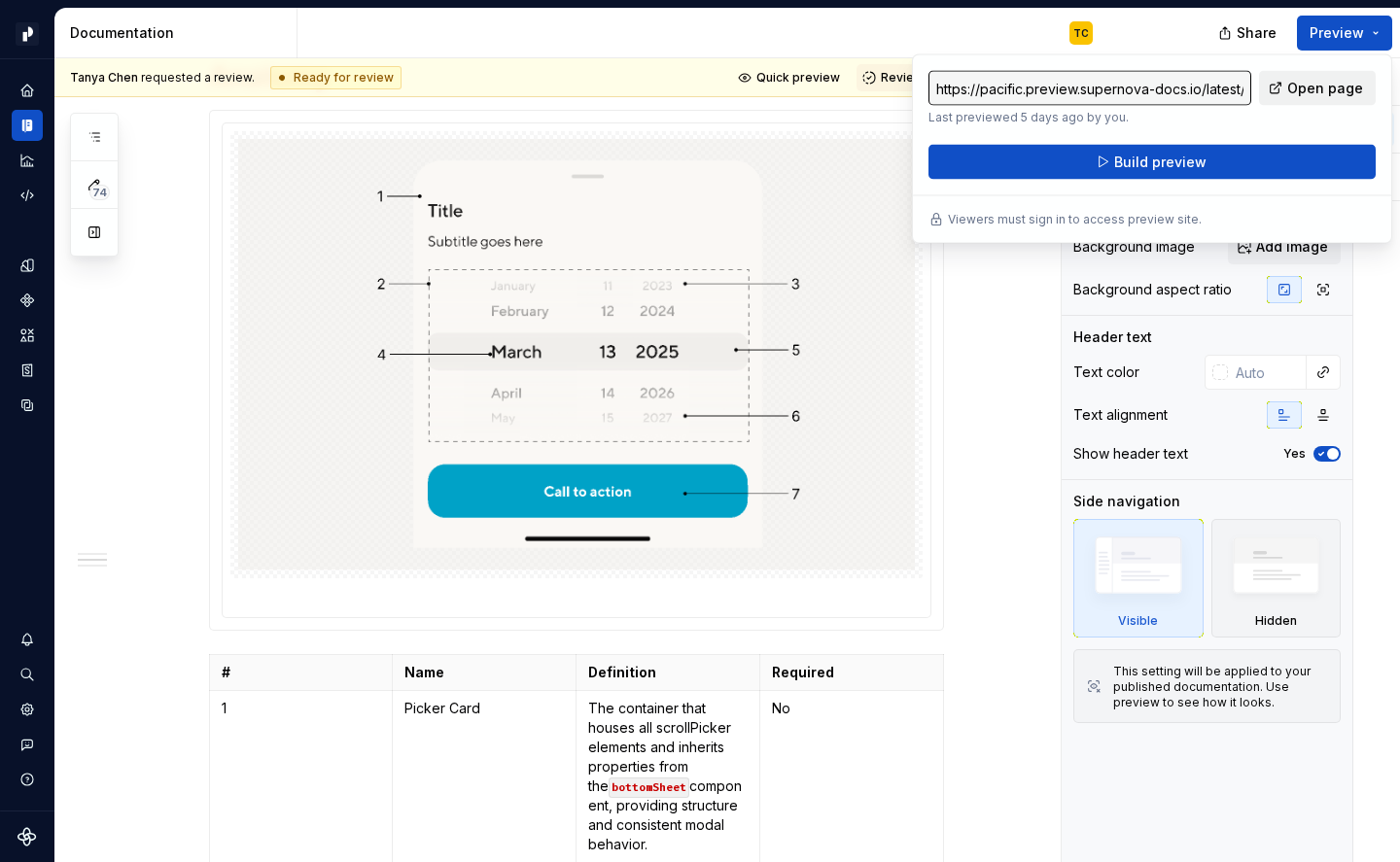 click on "Open page" at bounding box center [1325, 88] 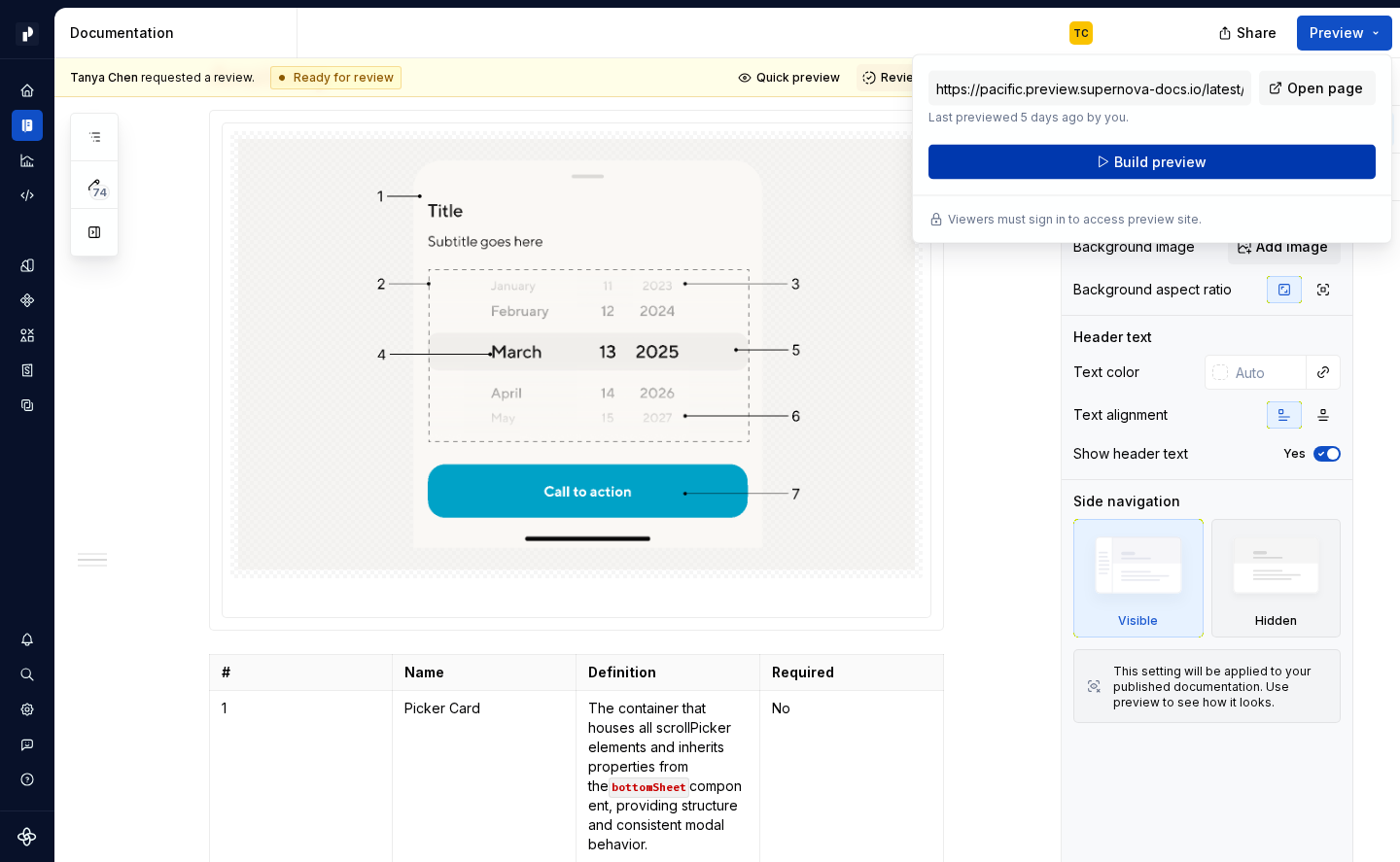 click on "Build preview" at bounding box center (1152, 162) 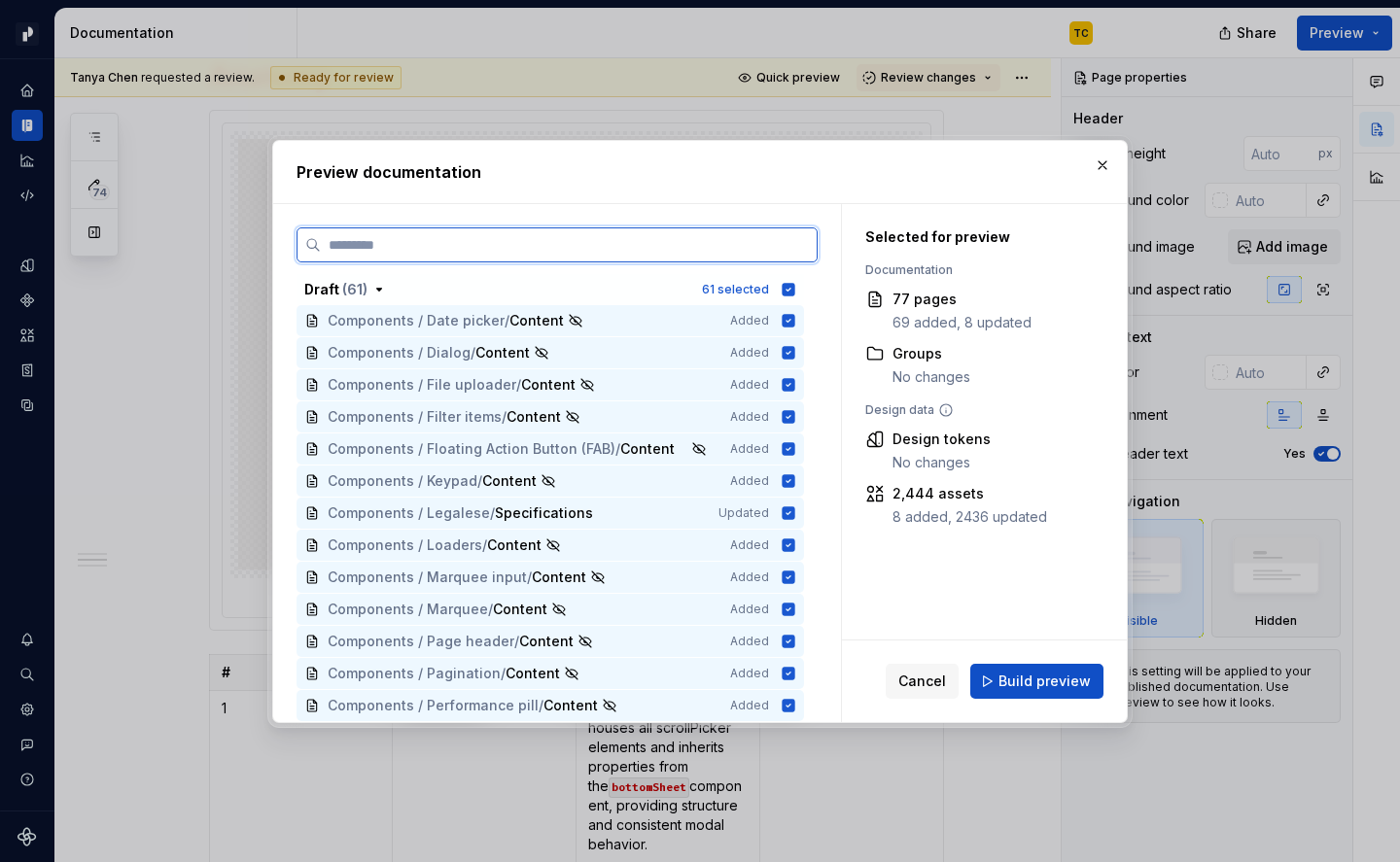 scroll, scrollTop: 2150, scrollLeft: 0, axis: vertical 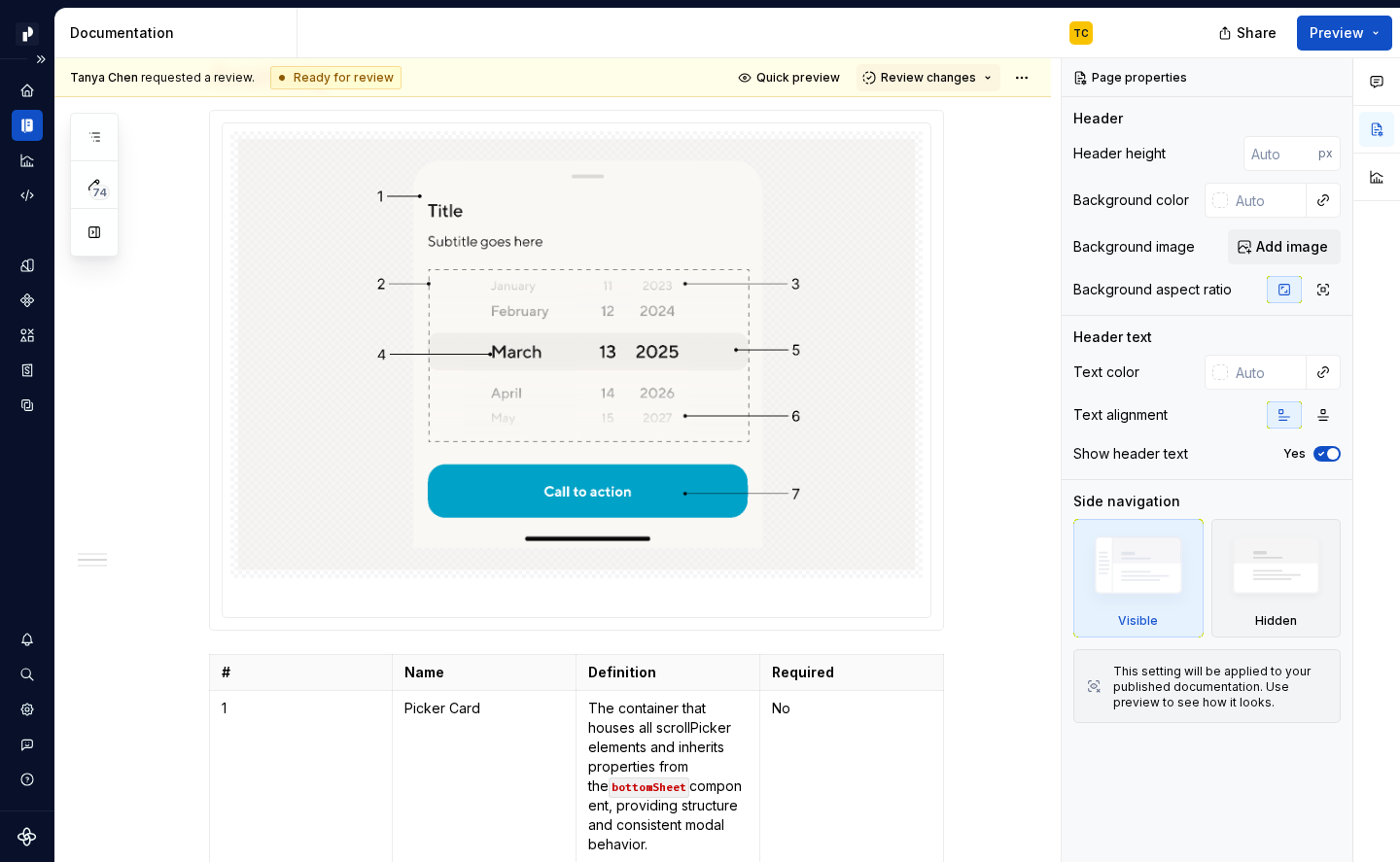 click 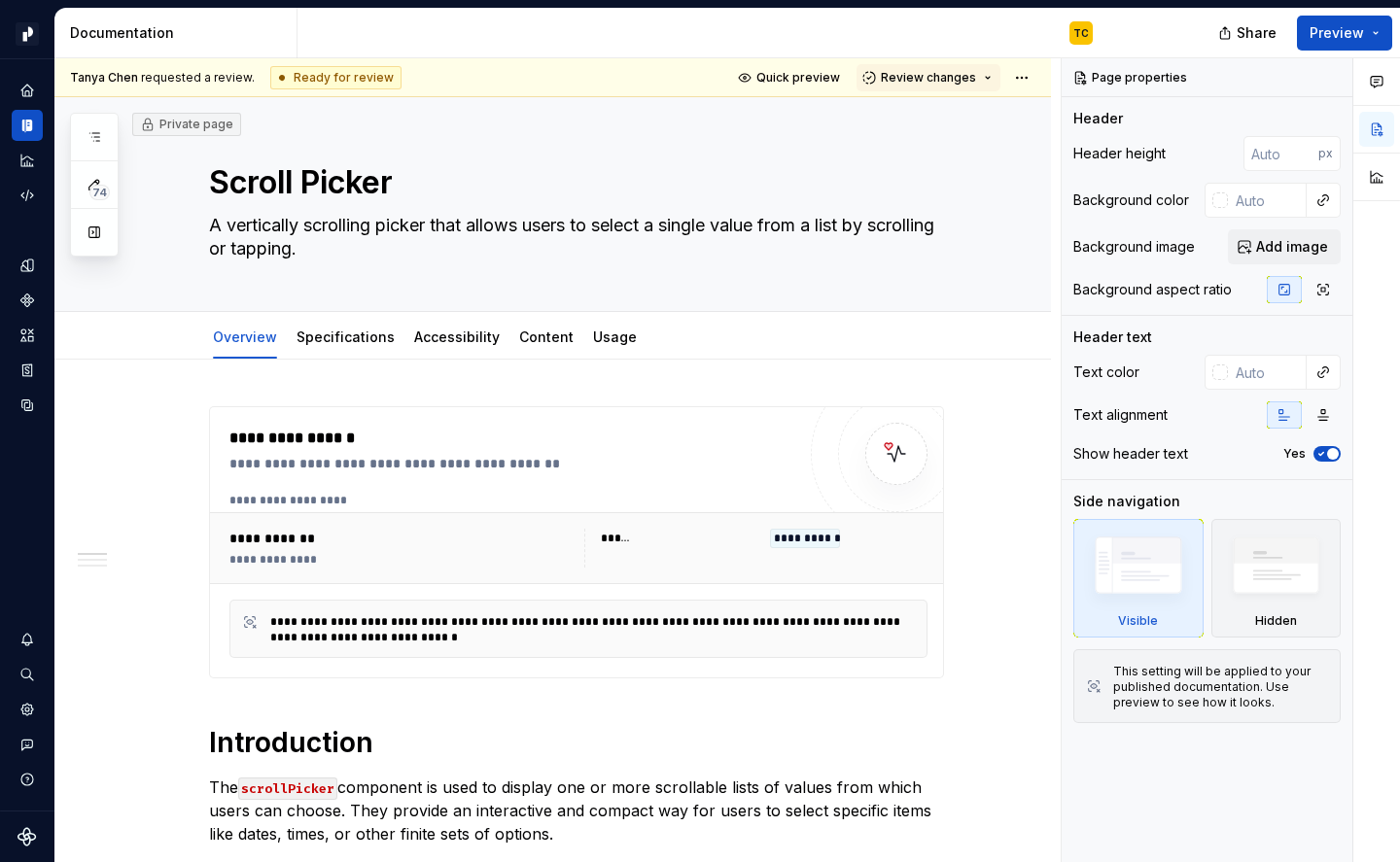 type on "*" 